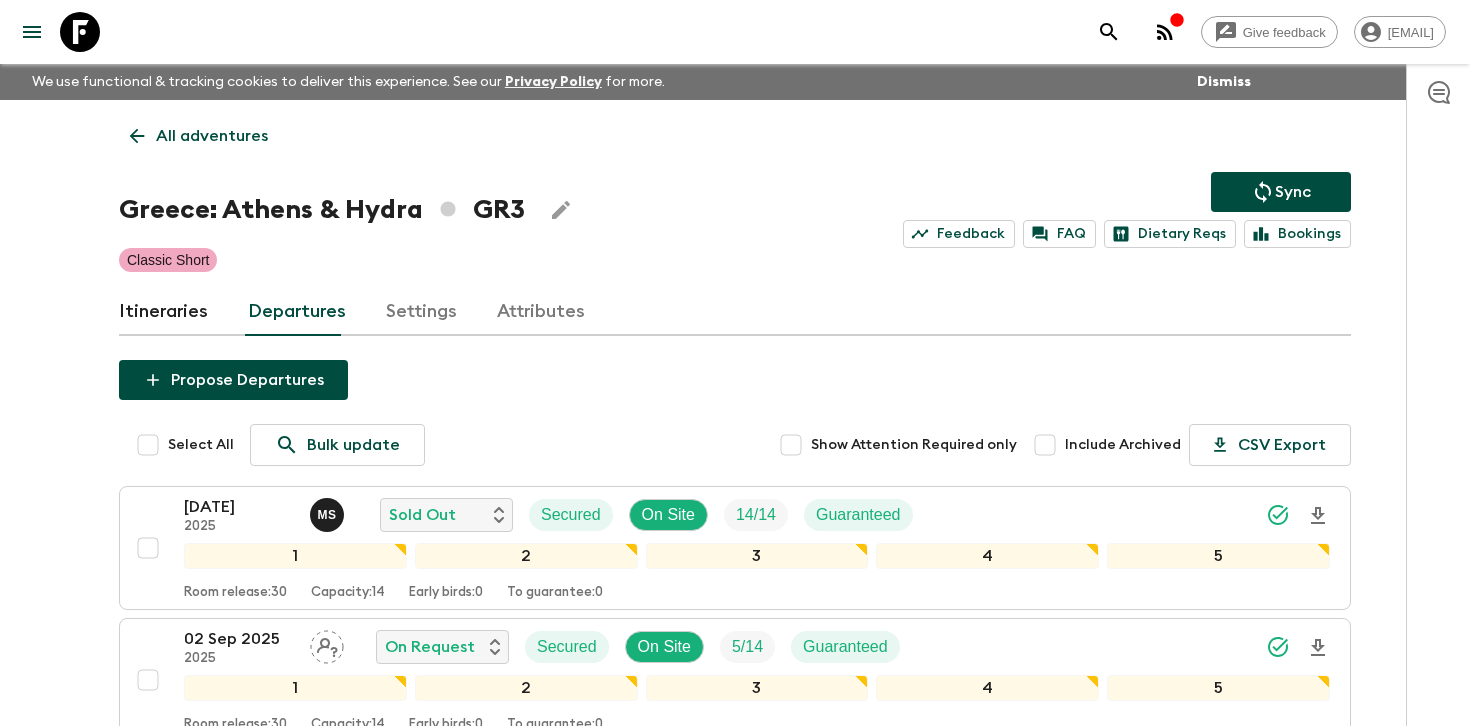 scroll, scrollTop: 152, scrollLeft: 0, axis: vertical 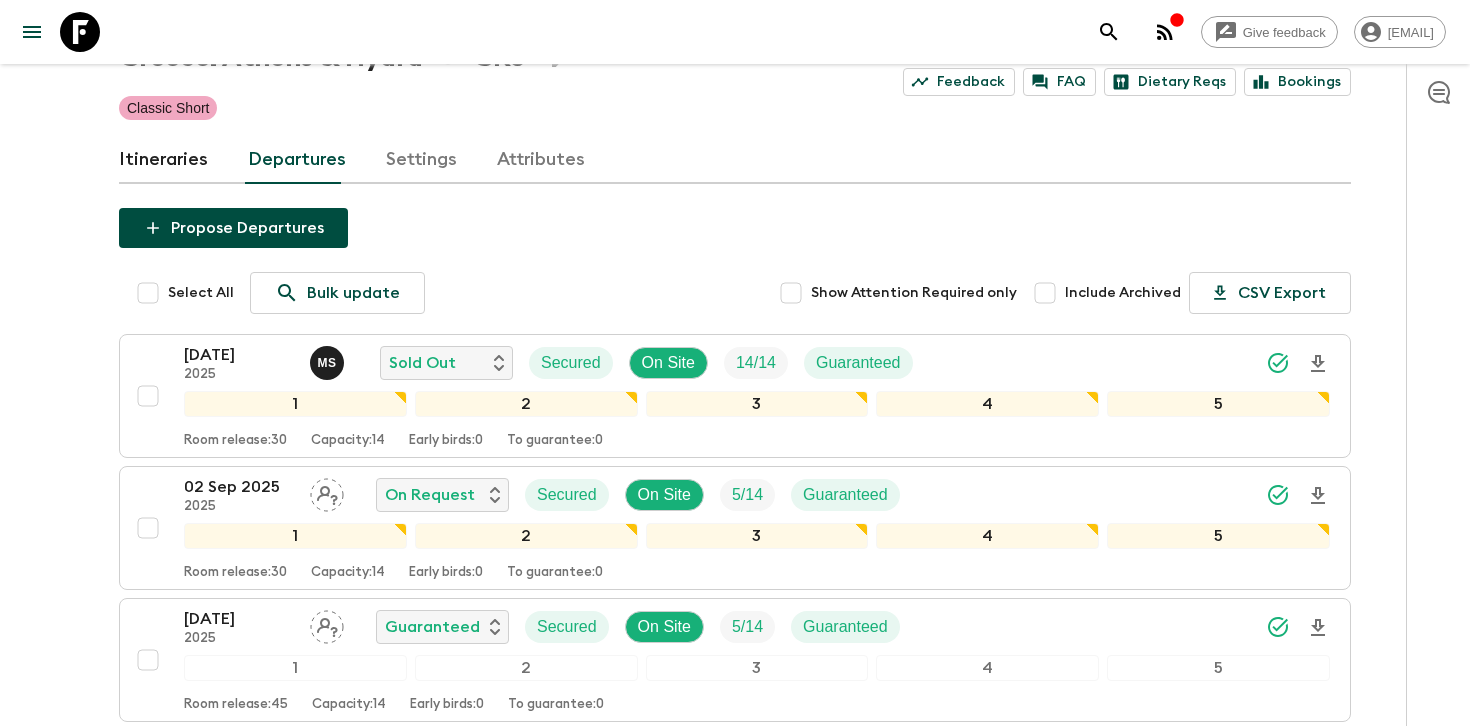 type 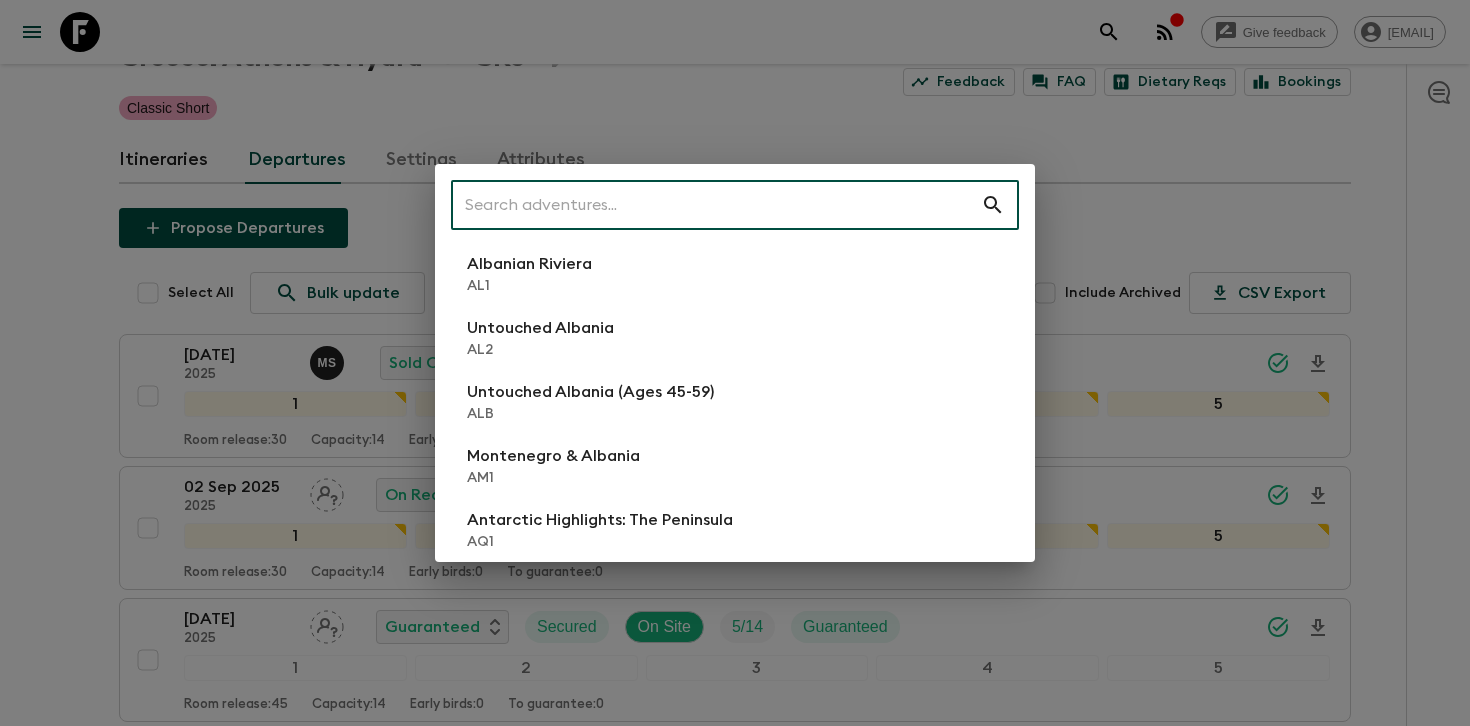 type on "n" 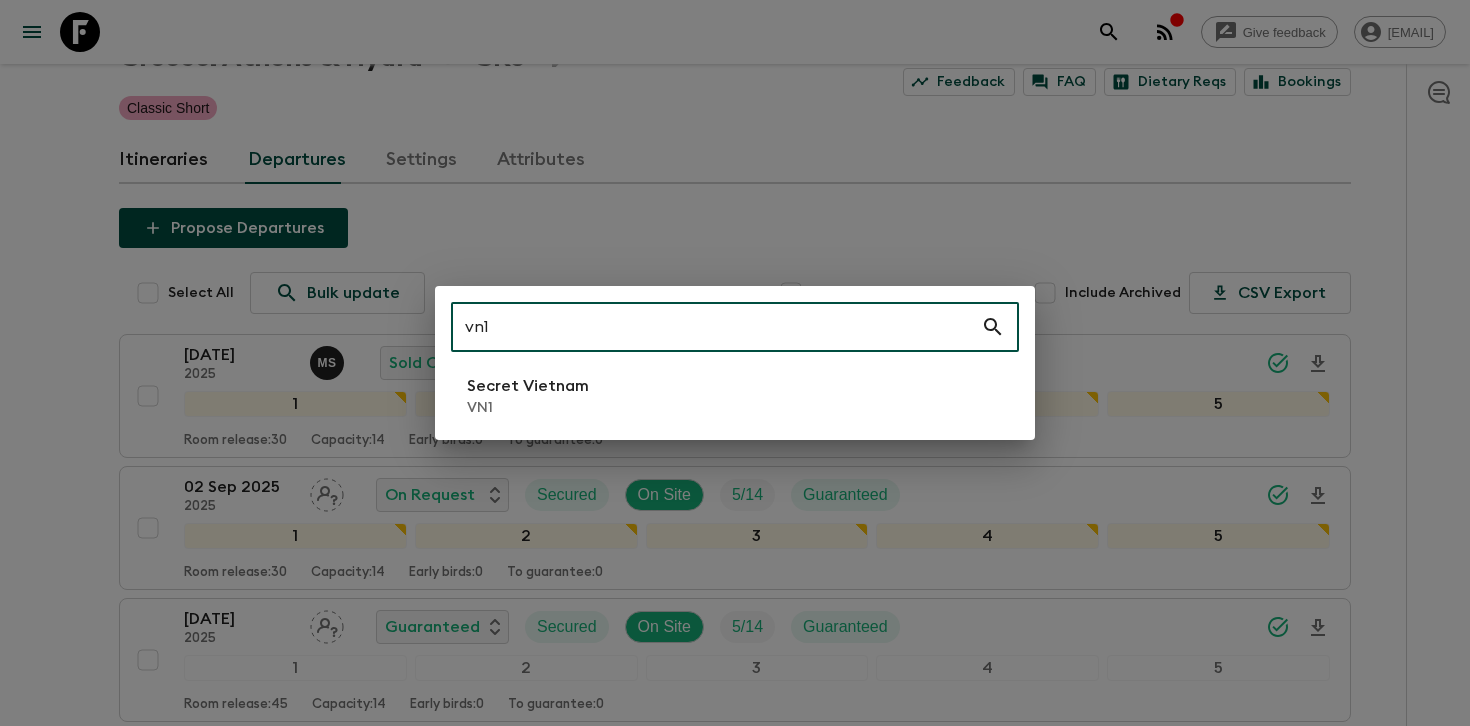 type on "vn1" 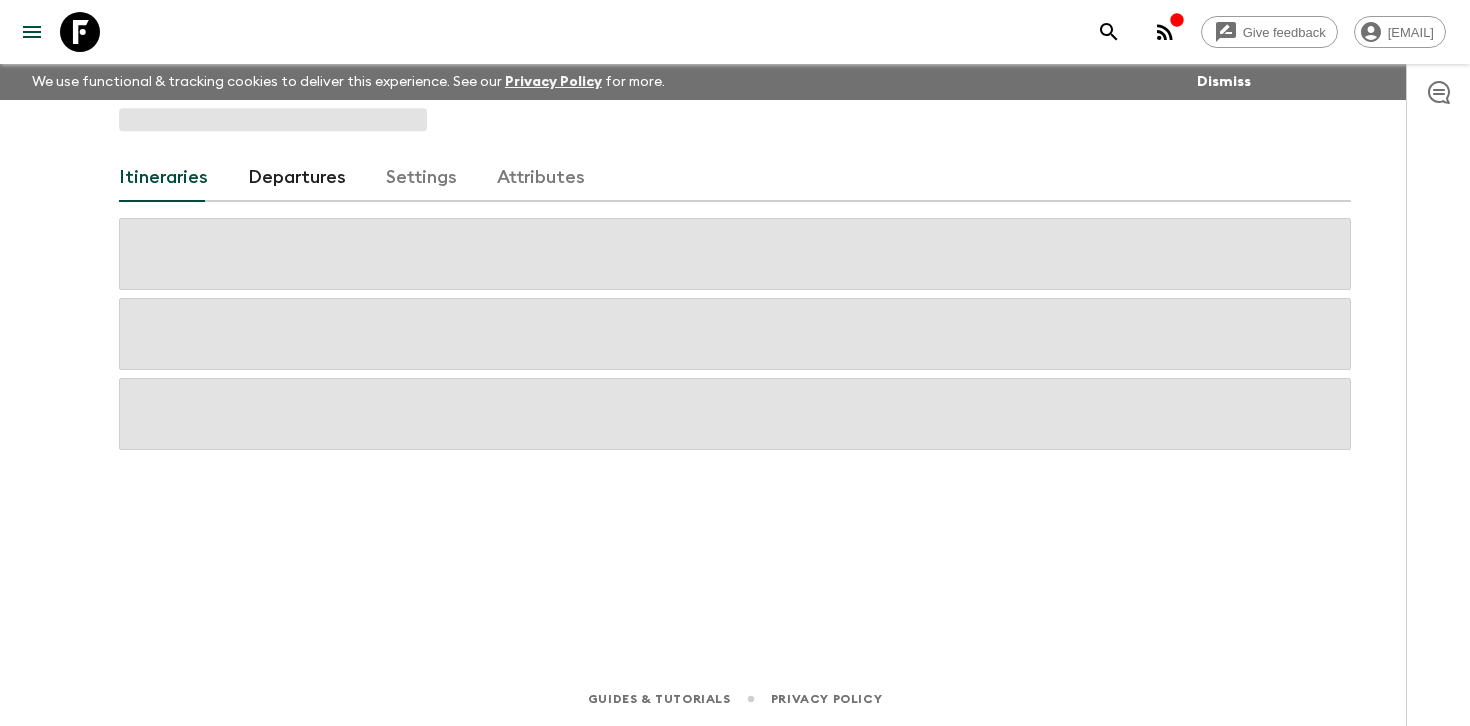 scroll, scrollTop: 0, scrollLeft: 0, axis: both 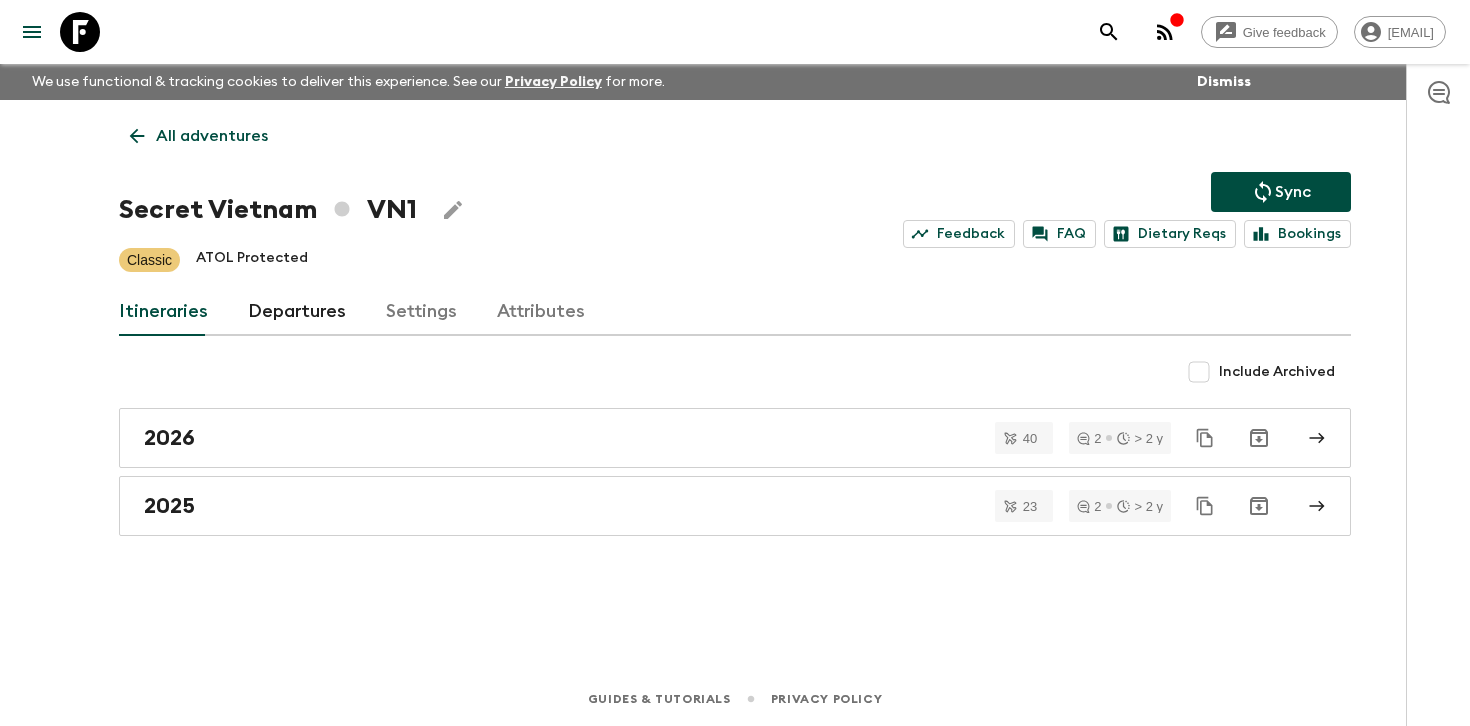 click on "Departures" at bounding box center [297, 312] 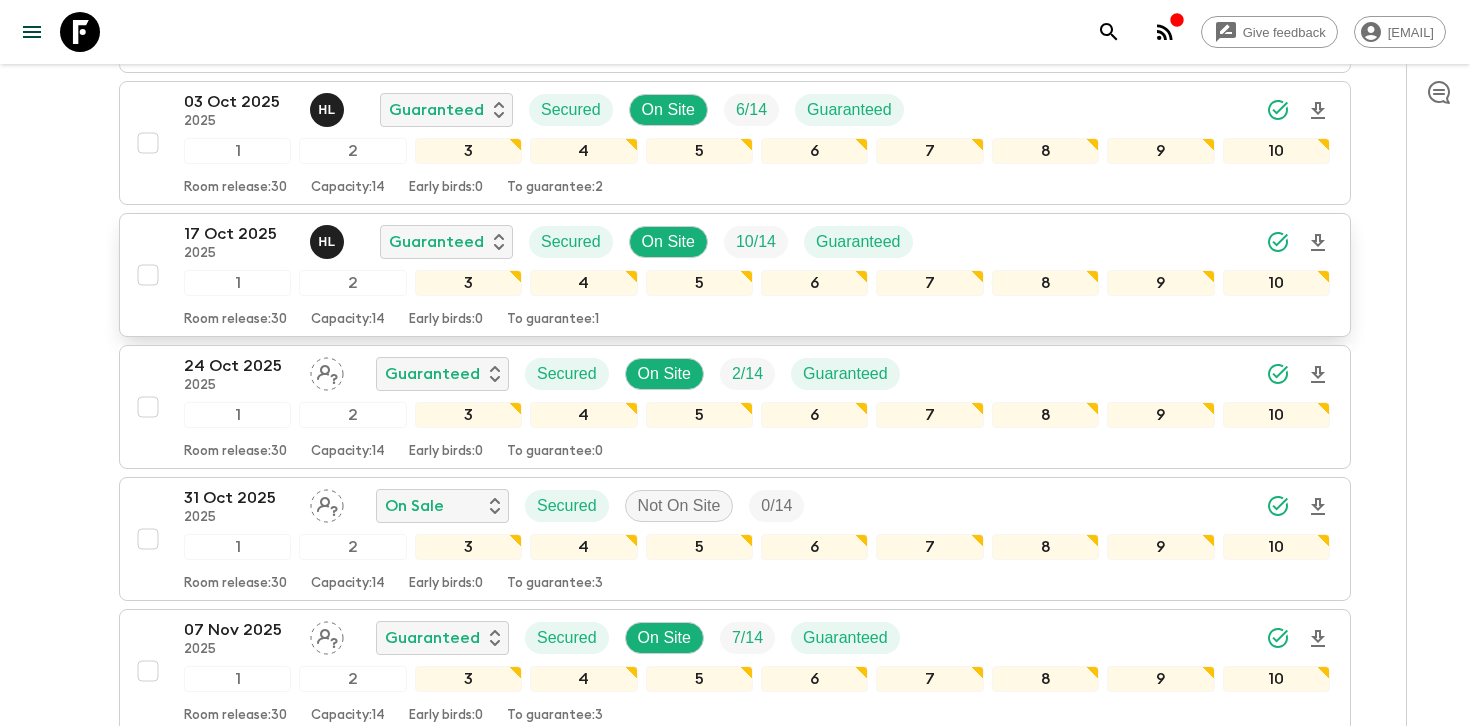 scroll, scrollTop: 1855, scrollLeft: 0, axis: vertical 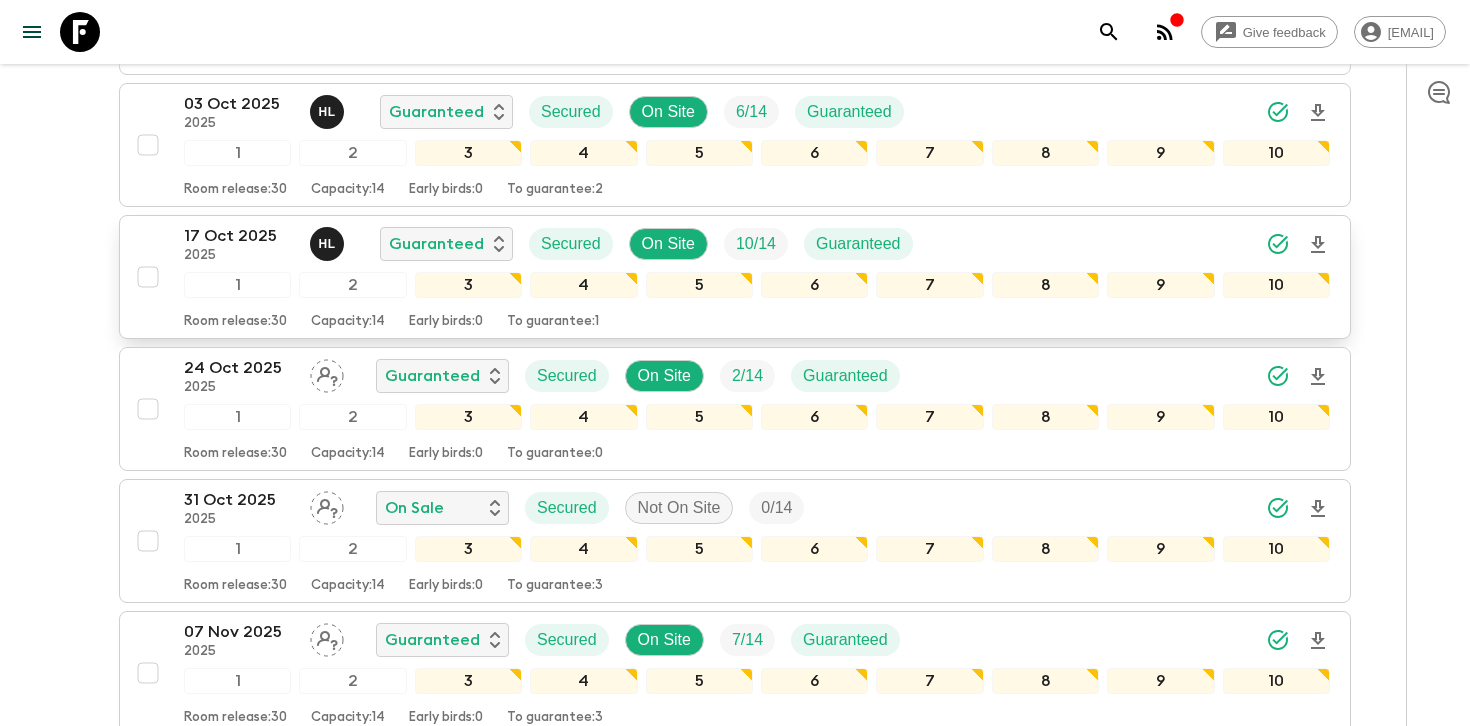 click on "[DATE] [DATE] H L Guaranteed Secured On Site 10 / 14 Guaranteed" at bounding box center (757, 244) 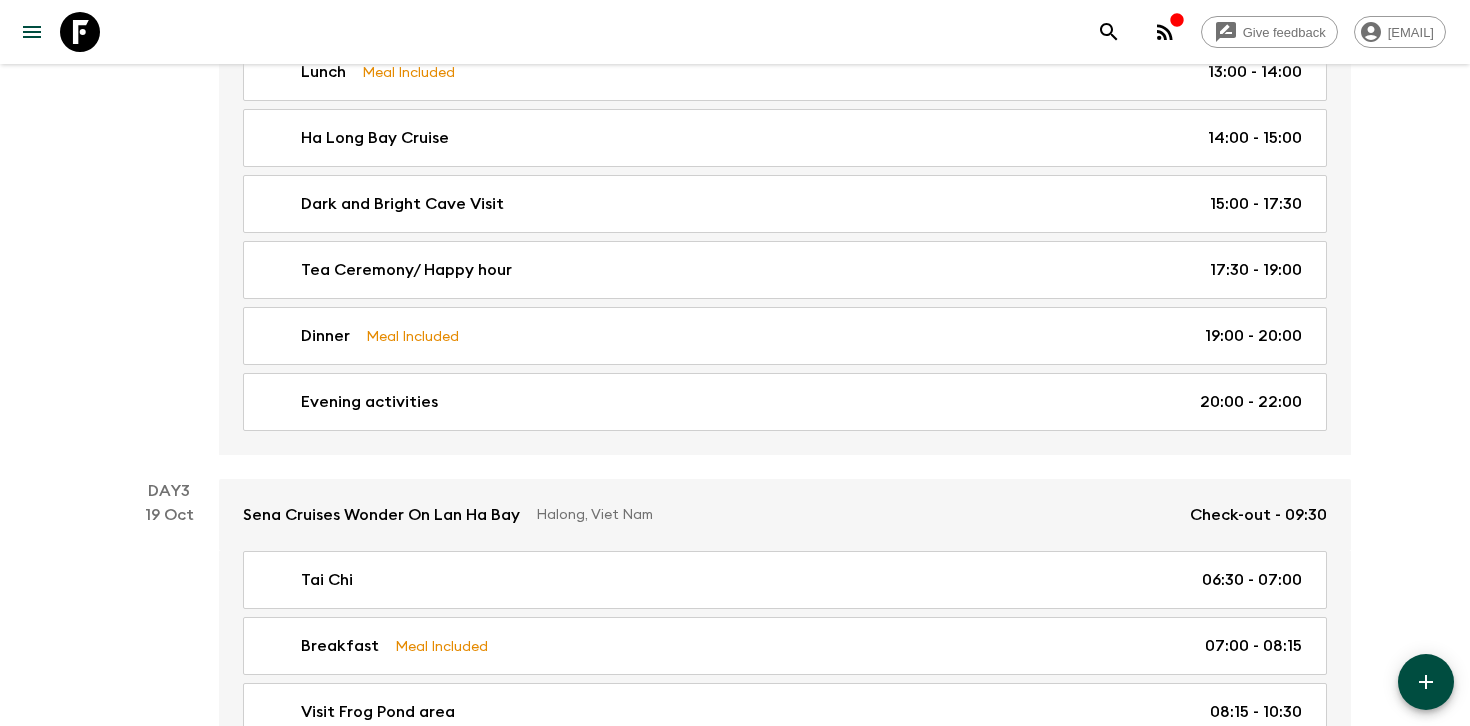 scroll, scrollTop: 1188, scrollLeft: 0, axis: vertical 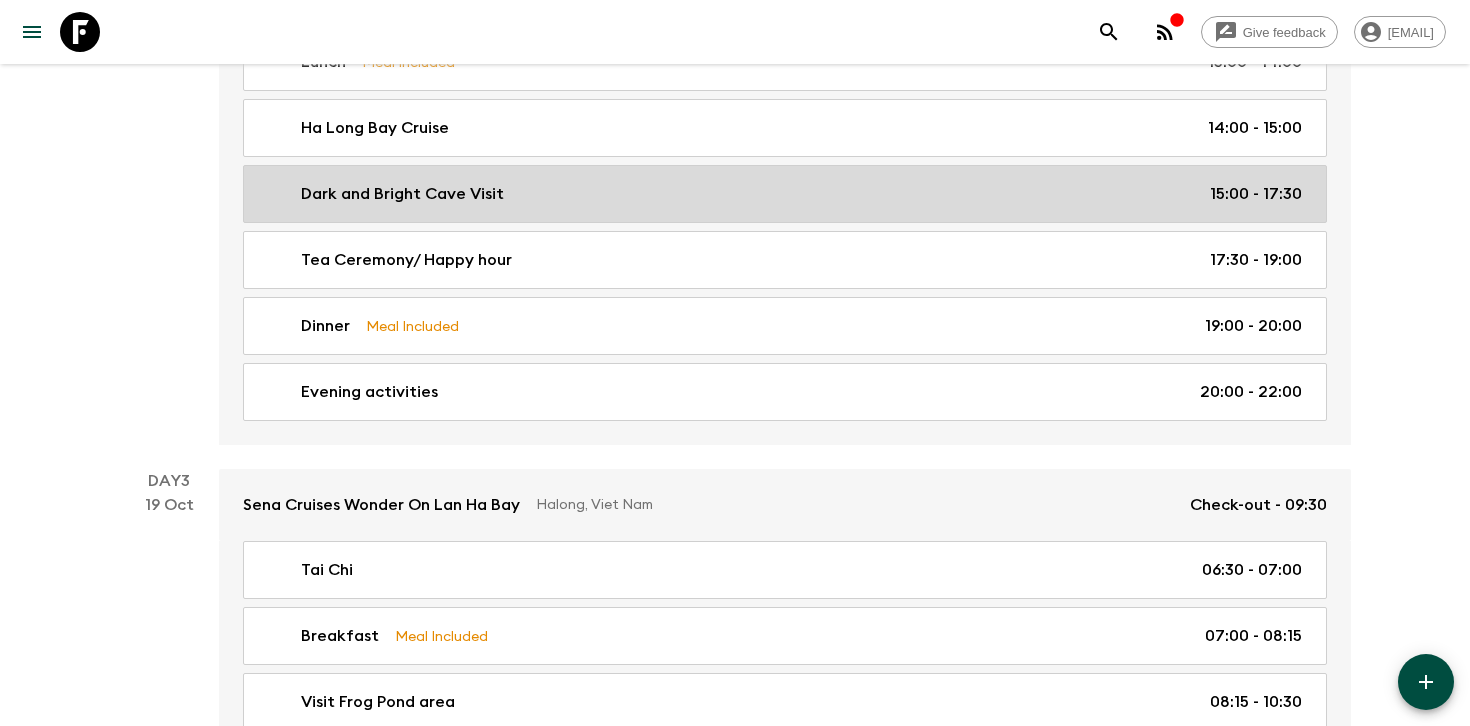 click on "Dark and Bright Cave Visit [TIME] - [TIME]" at bounding box center (781, 194) 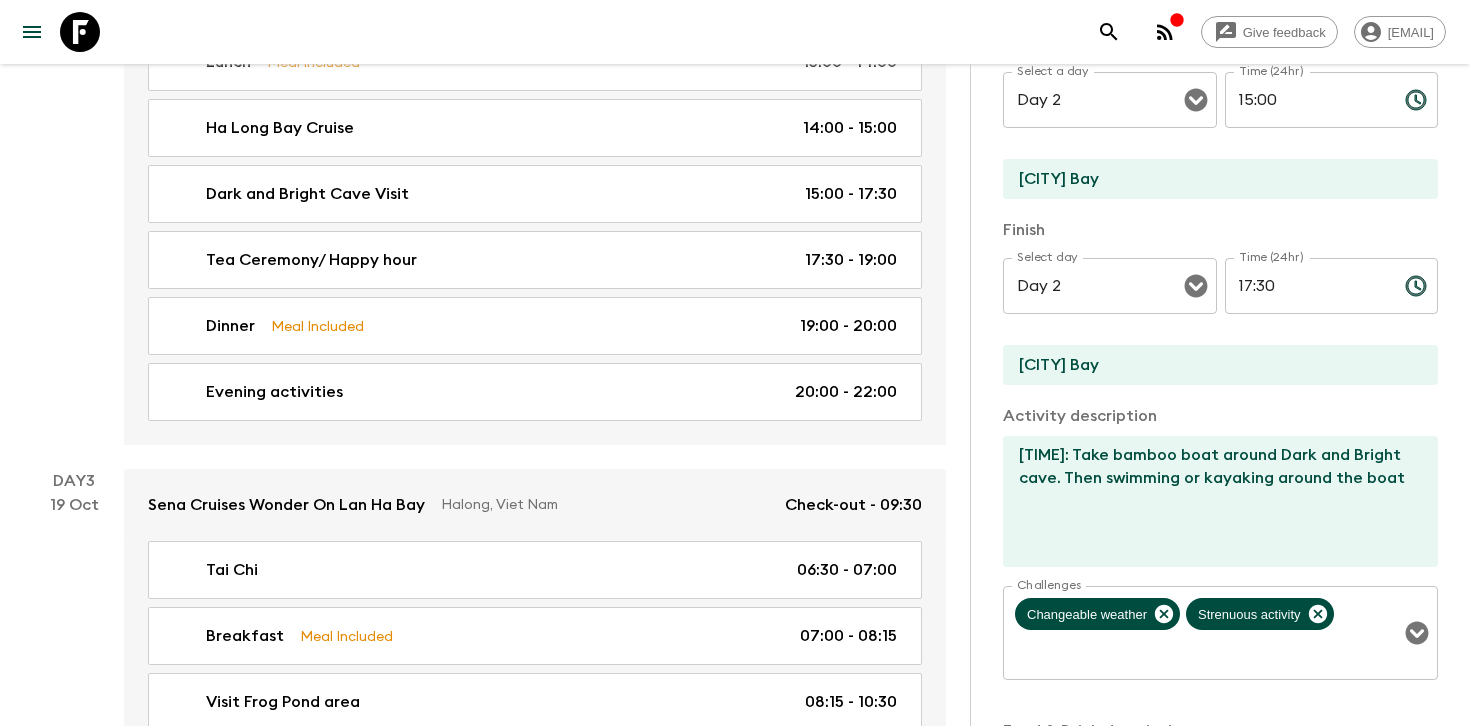 scroll, scrollTop: 0, scrollLeft: 0, axis: both 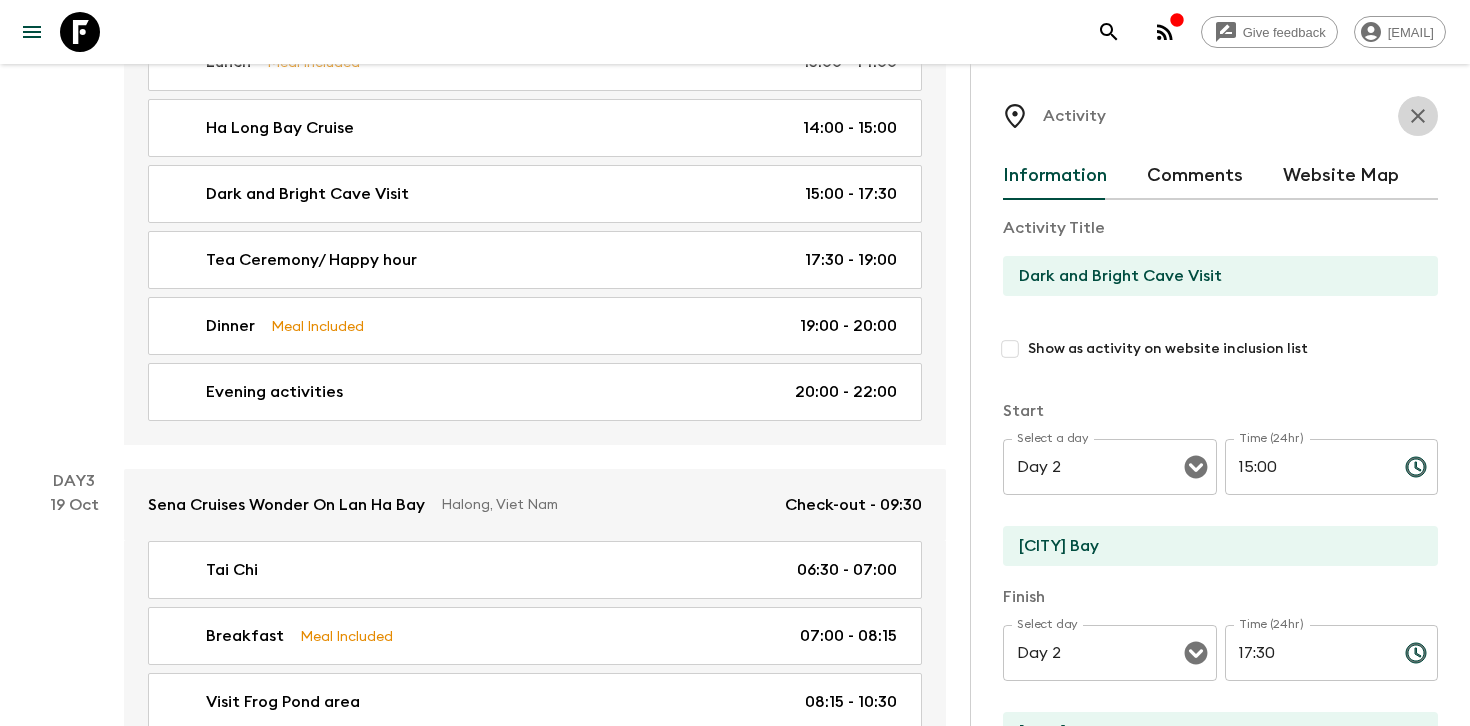click 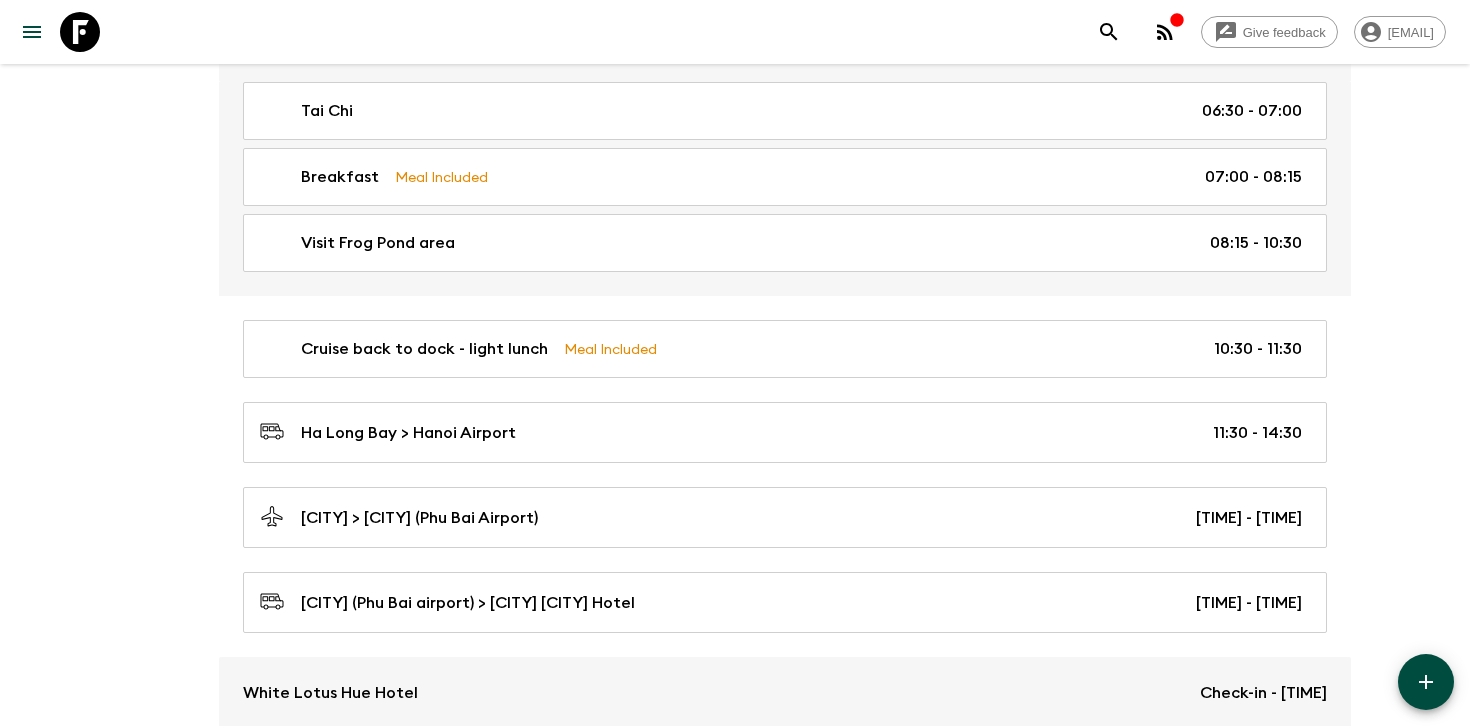 scroll, scrollTop: 1648, scrollLeft: 0, axis: vertical 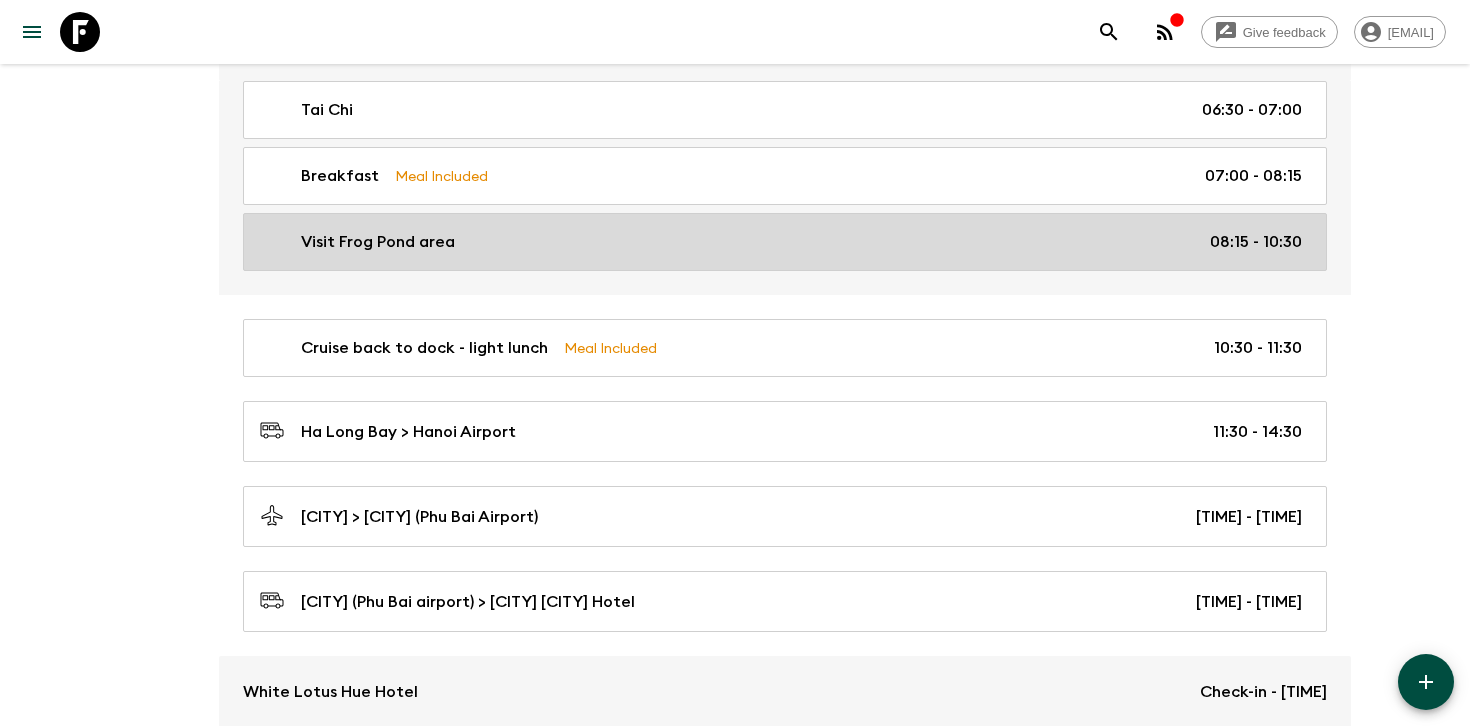 click on "Visit Frog Pond area [TIME] - [TIME]" at bounding box center (785, 242) 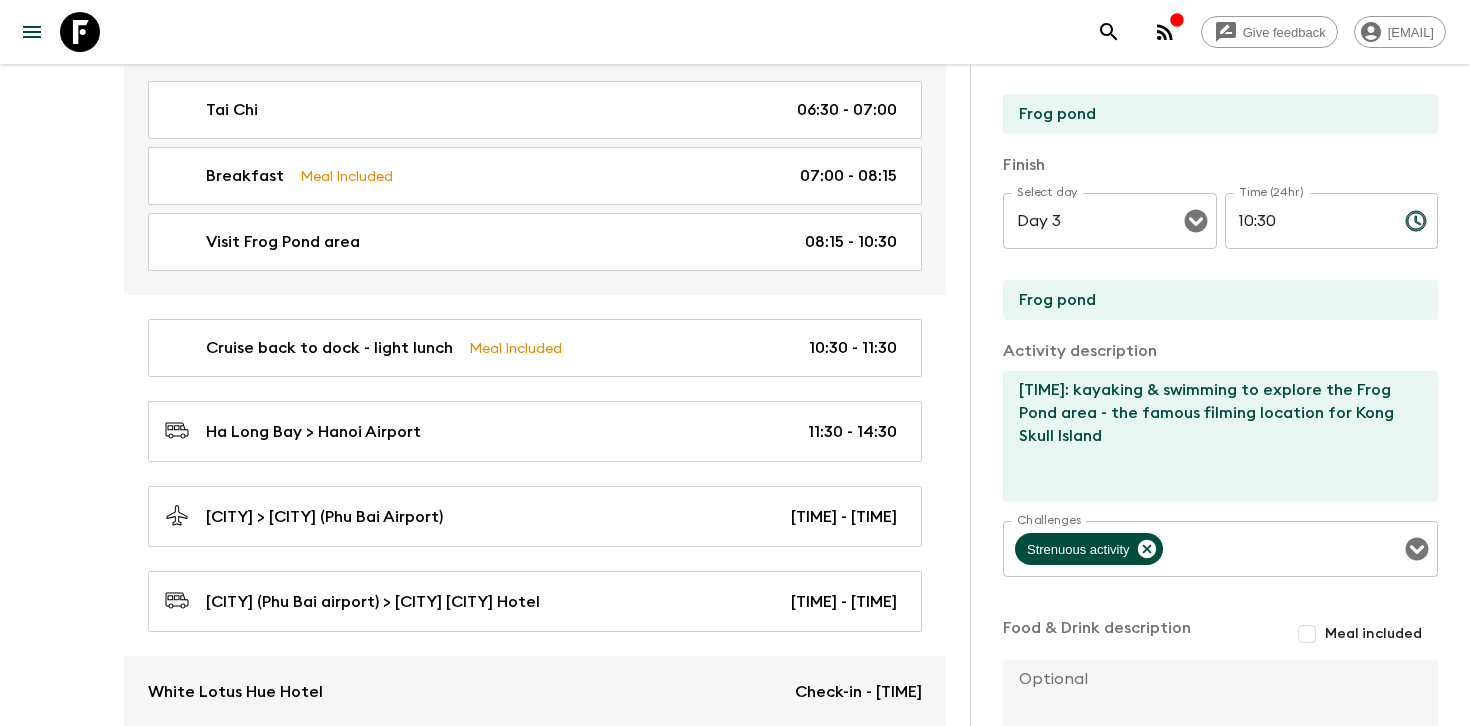 scroll, scrollTop: 0, scrollLeft: 0, axis: both 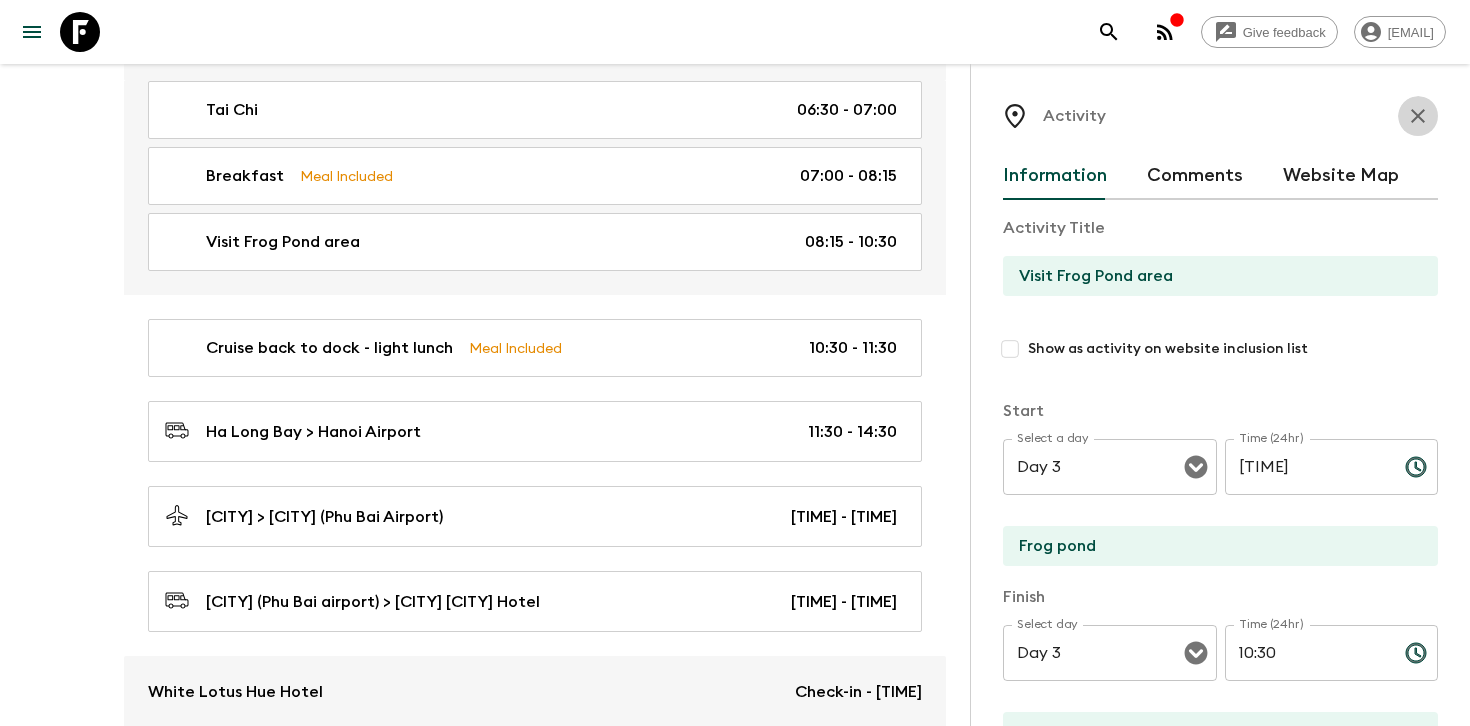 click 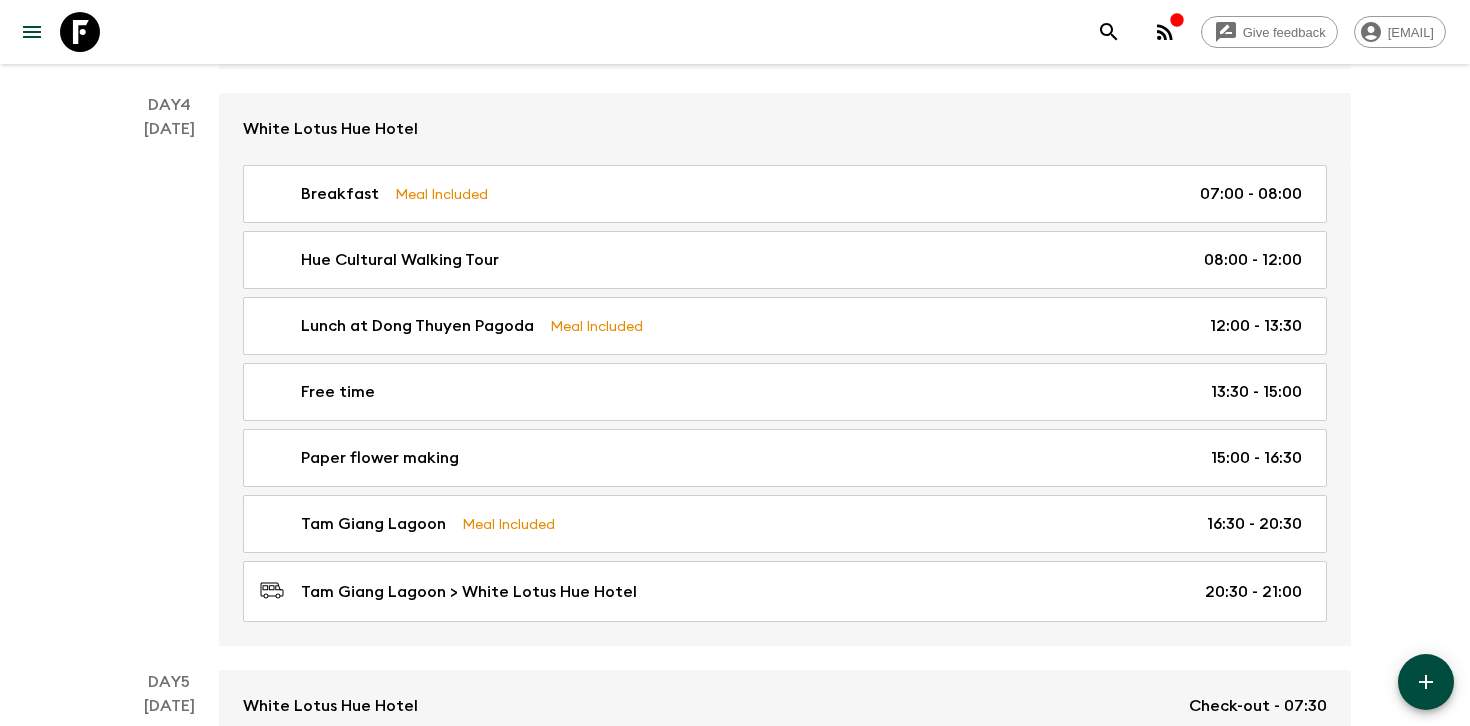 scroll, scrollTop: 2428, scrollLeft: 0, axis: vertical 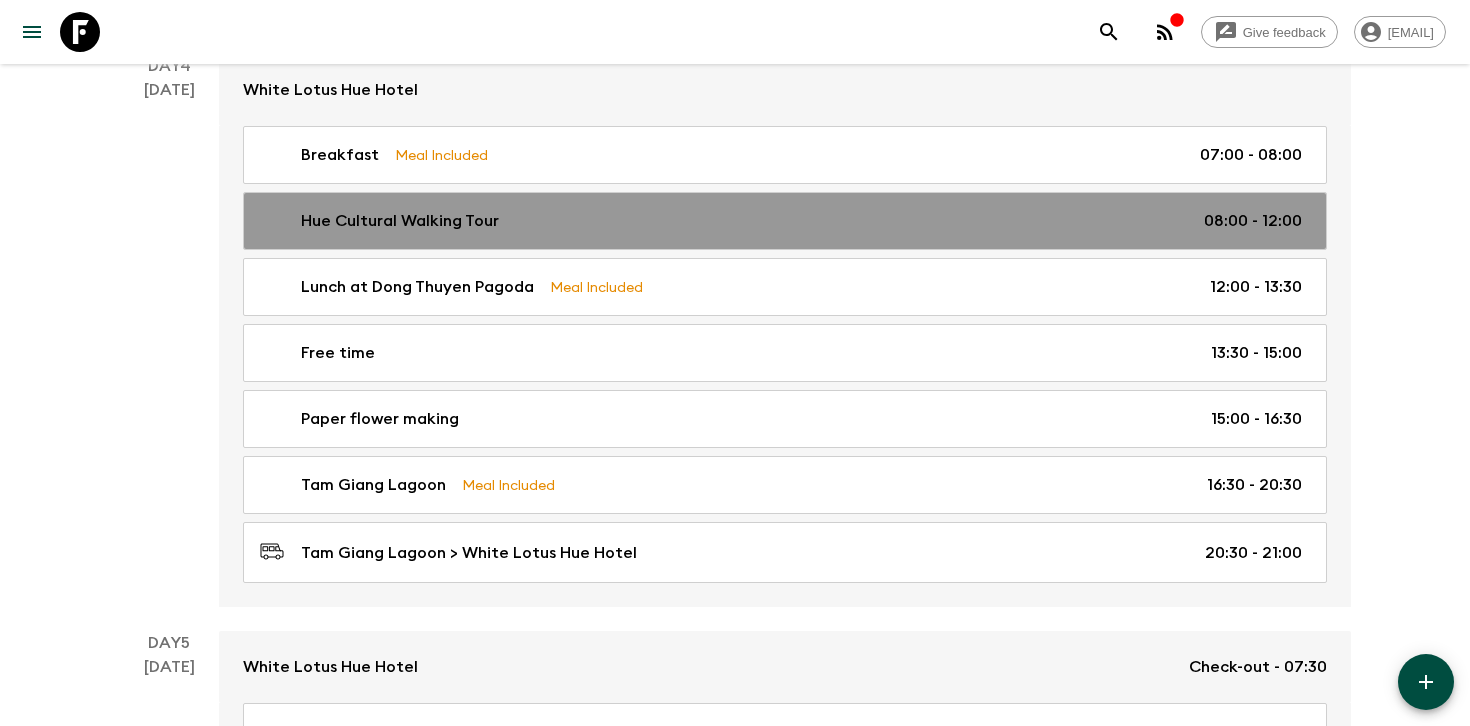 click on "[CITY] Cultural Walking Tour [TIME] - [TIME]" at bounding box center (781, 221) 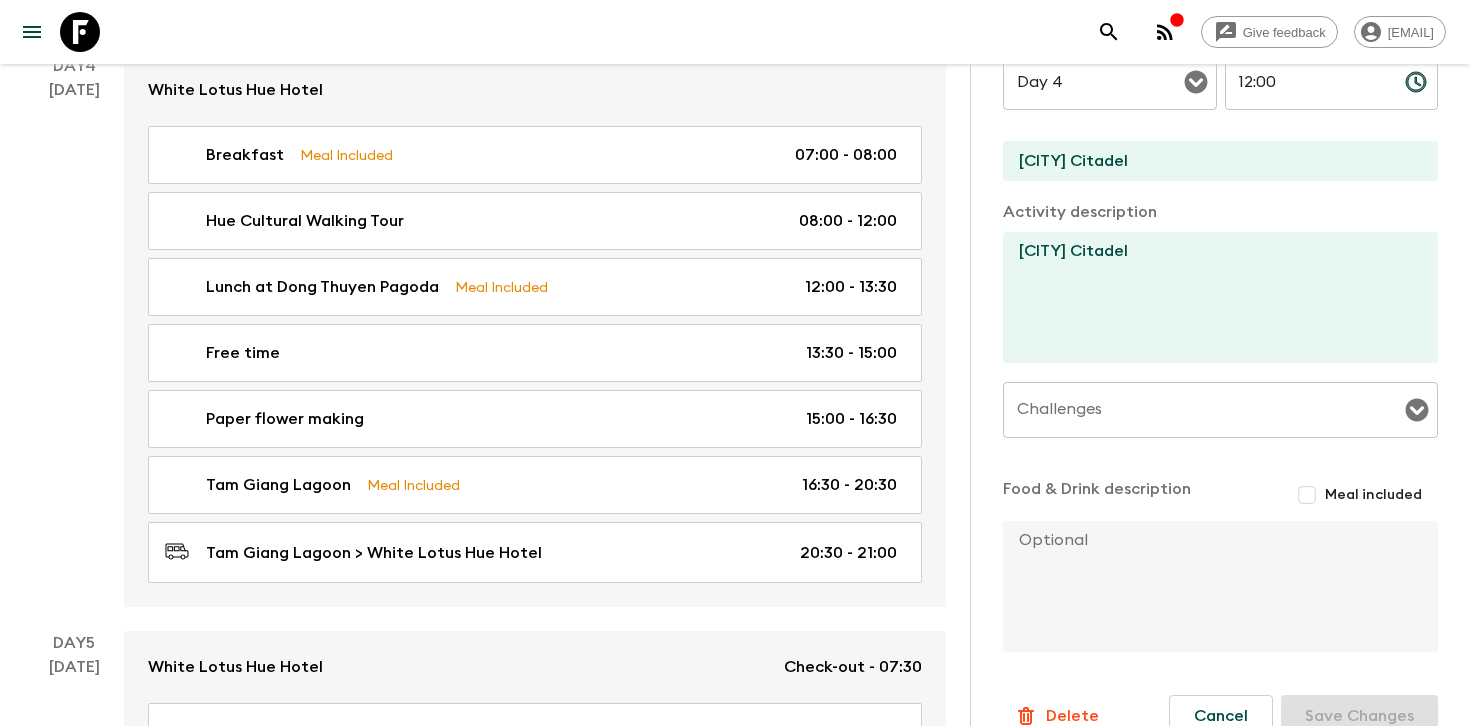 scroll, scrollTop: 0, scrollLeft: 0, axis: both 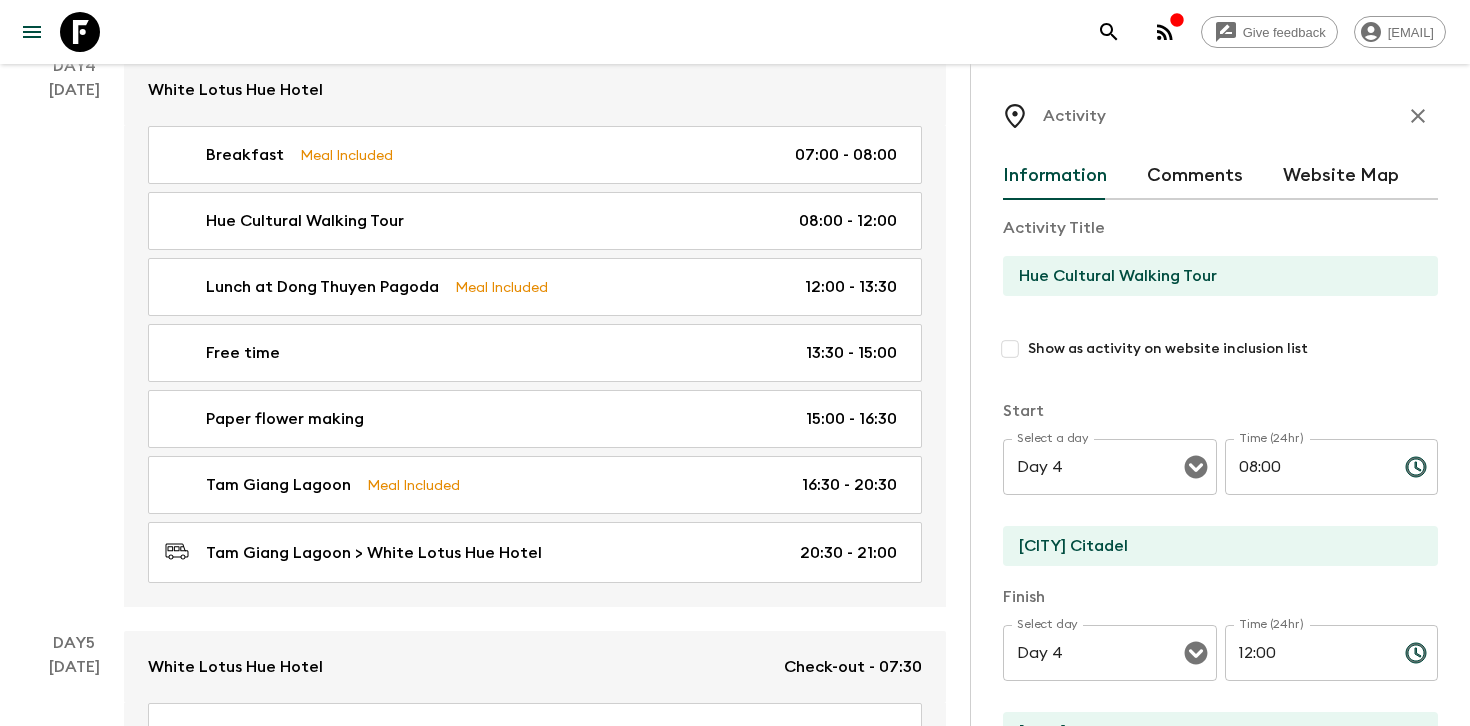 click 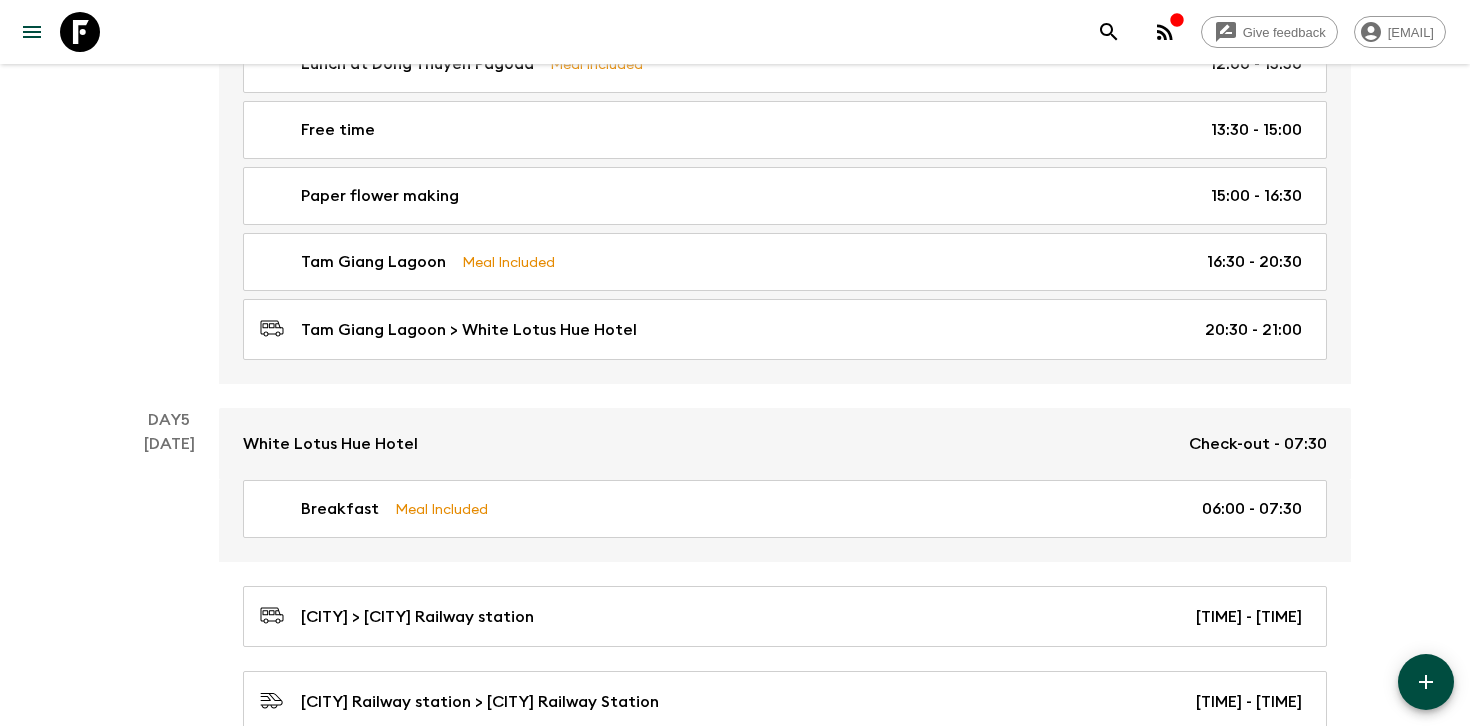 scroll, scrollTop: 2678, scrollLeft: 0, axis: vertical 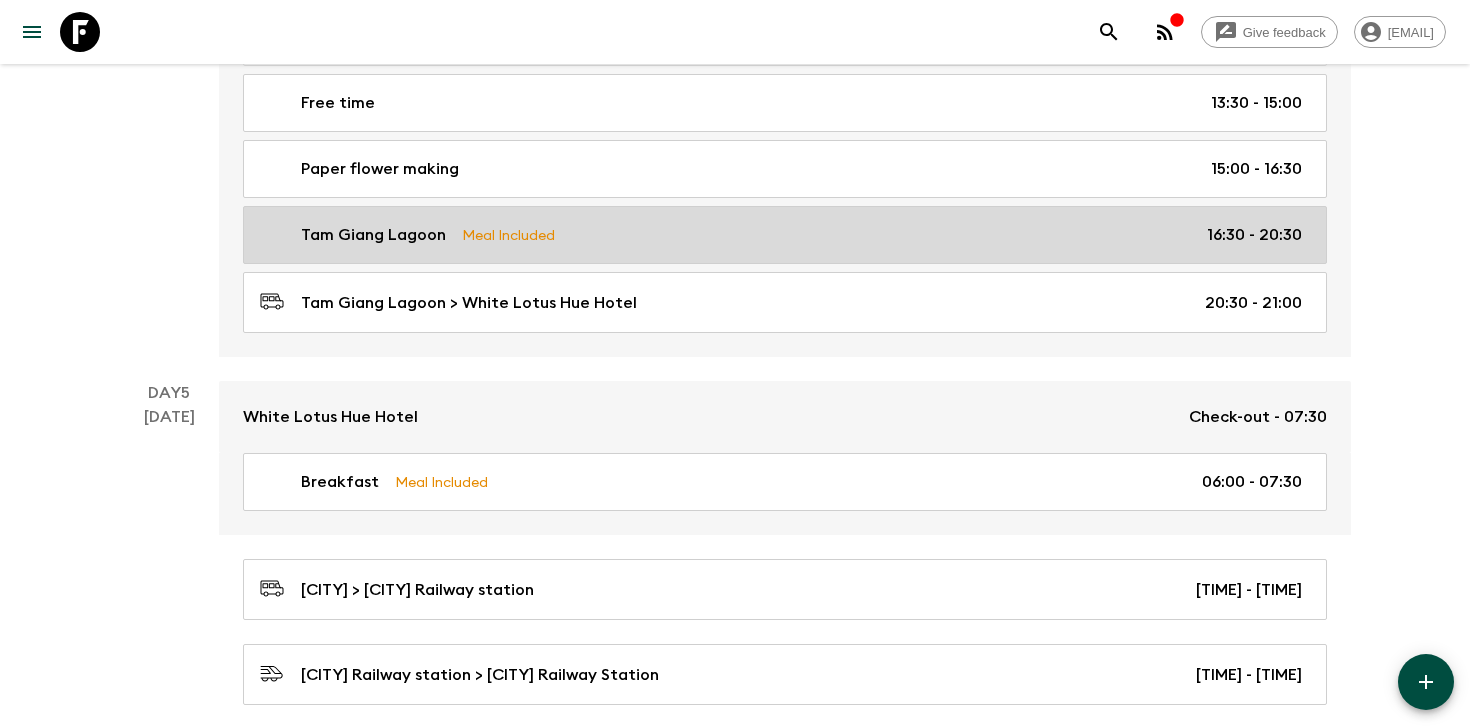 click on "[CITY] Lagoon Meal Included [TIME] - [TIME]" at bounding box center [781, 235] 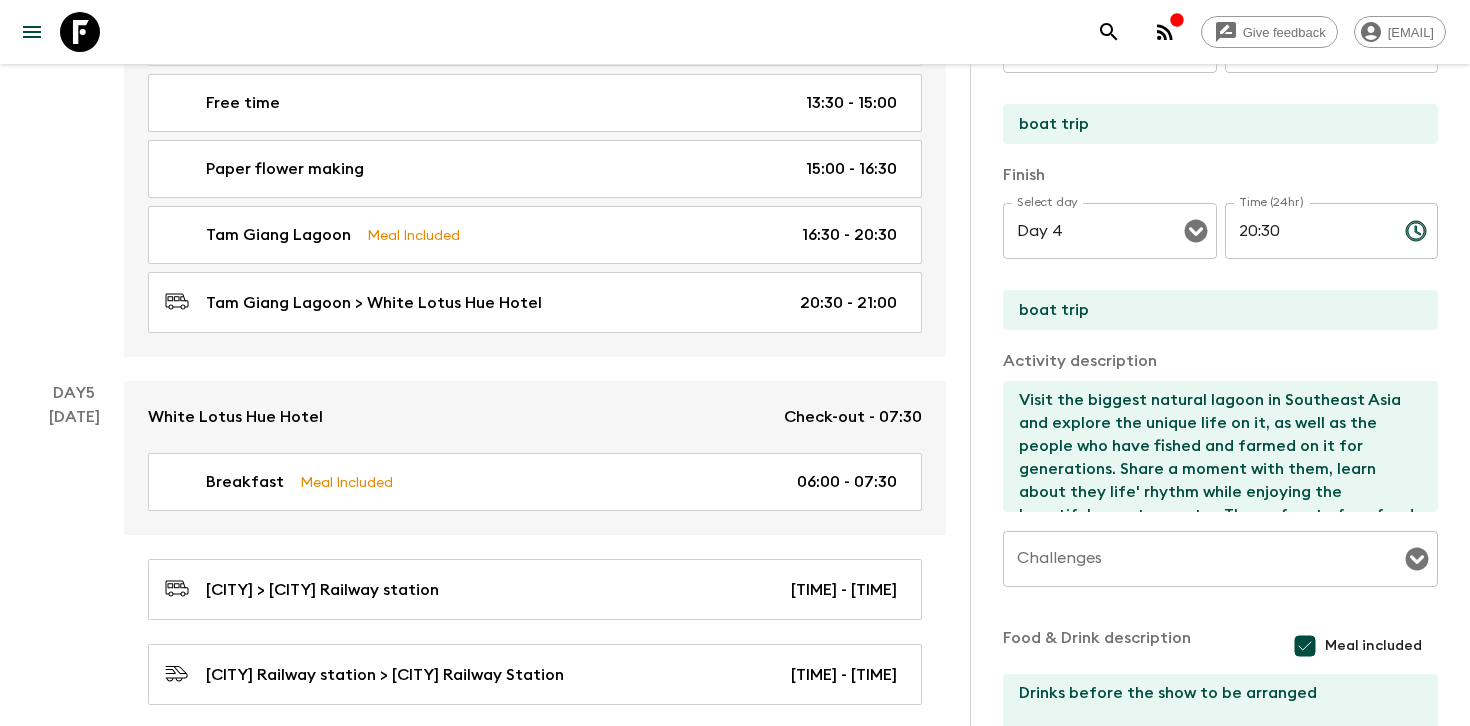 scroll, scrollTop: 456, scrollLeft: 0, axis: vertical 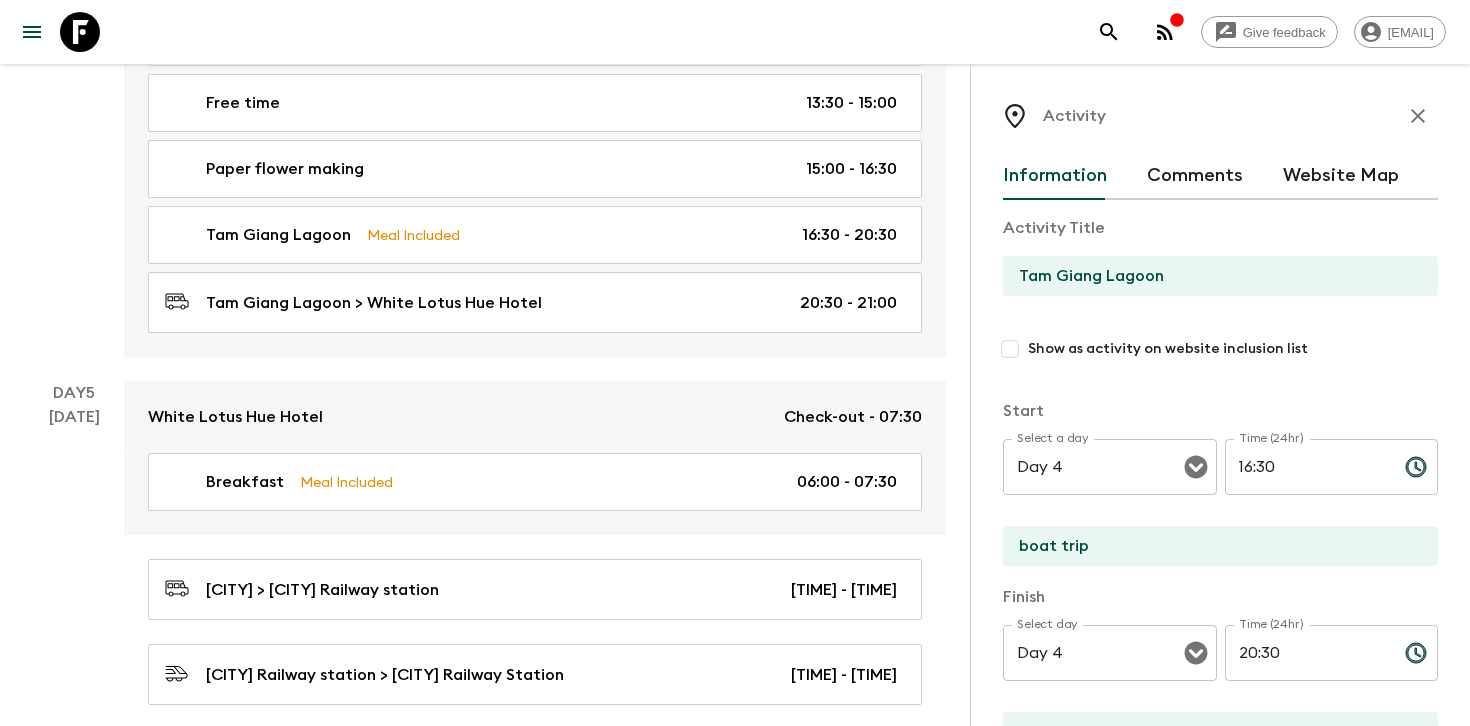 click 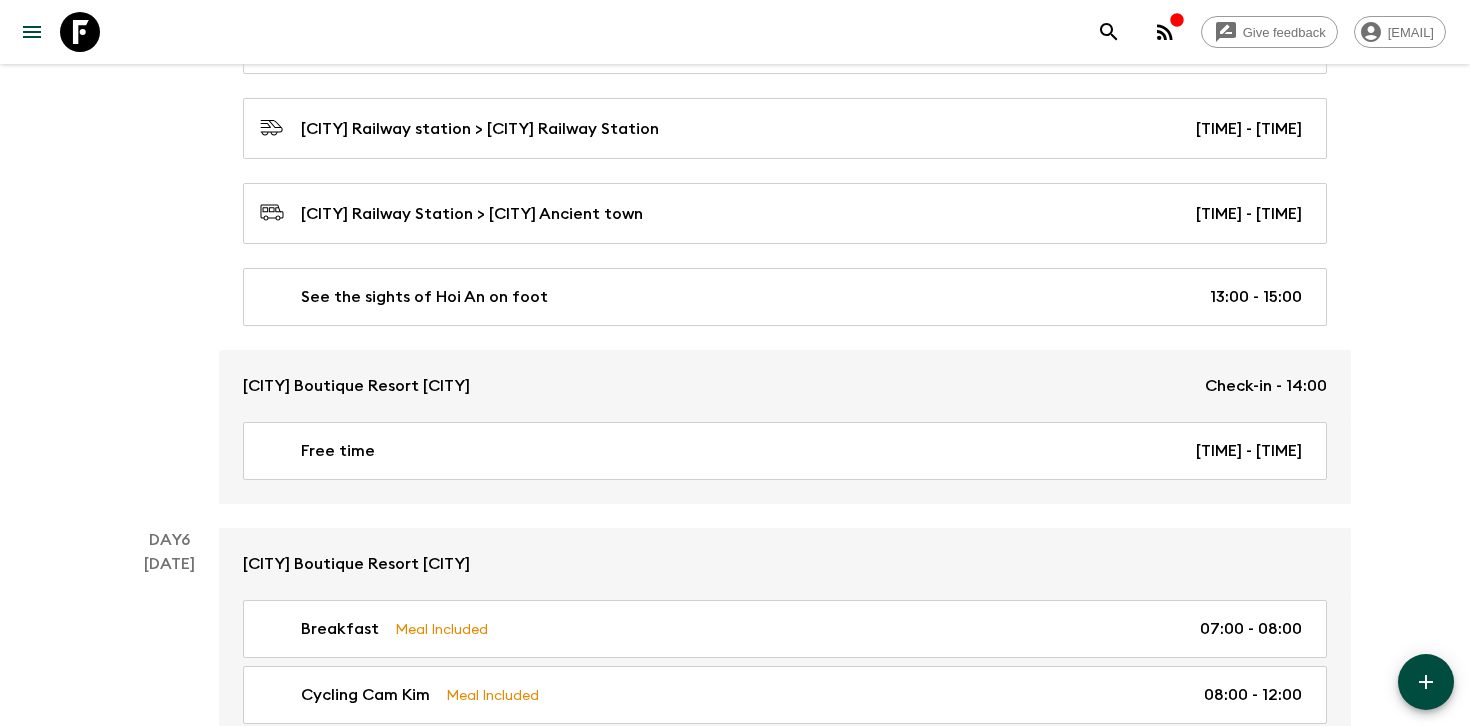 scroll, scrollTop: 3231, scrollLeft: 0, axis: vertical 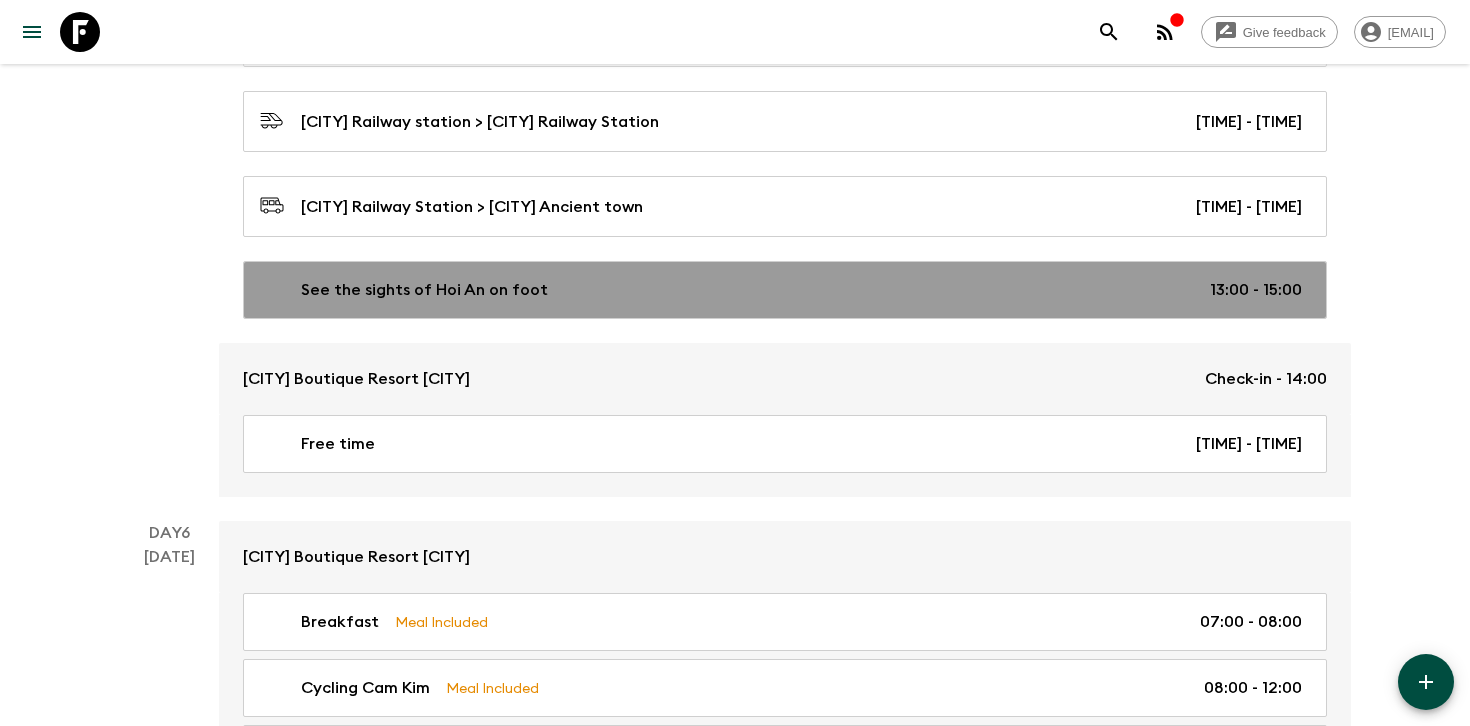 click on "See the sights of [CITY] on foot [TIME] - [TIME]" at bounding box center (781, 290) 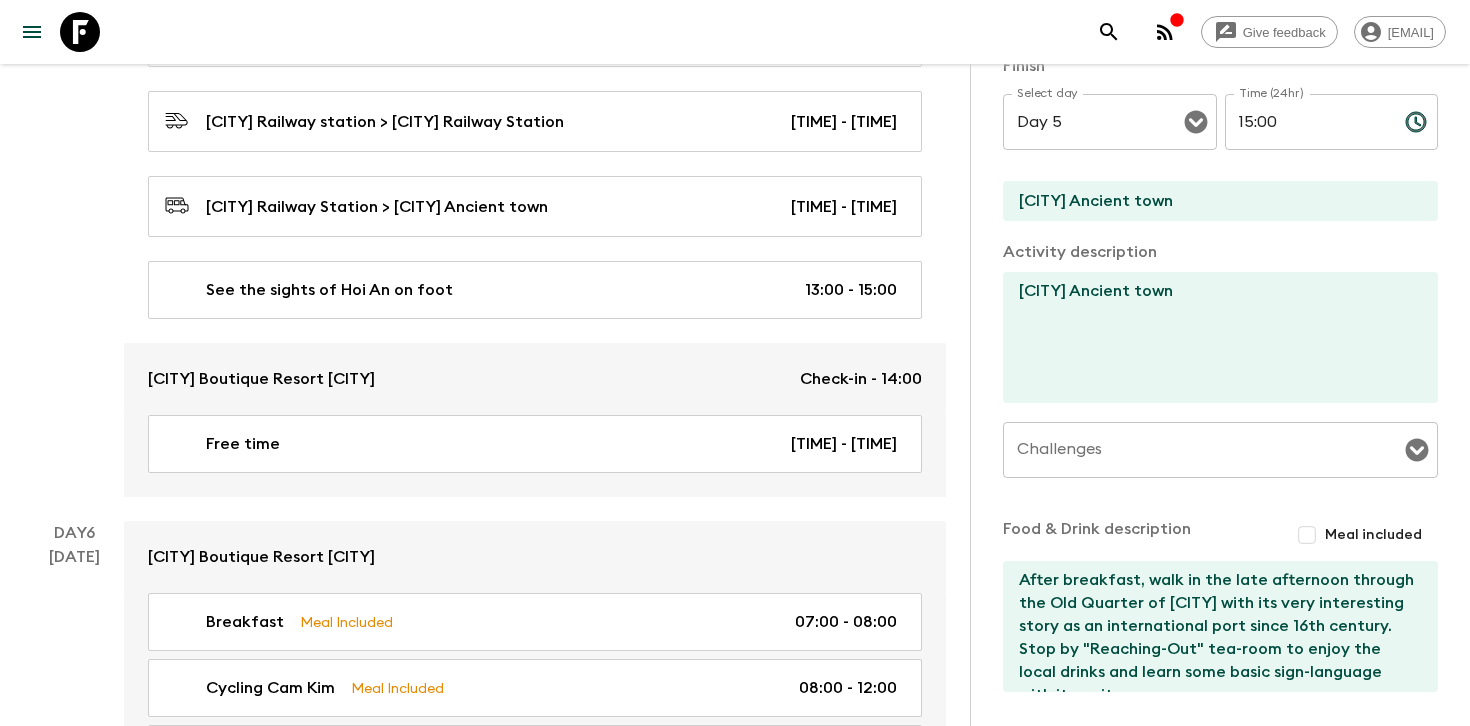 scroll, scrollTop: 607, scrollLeft: 0, axis: vertical 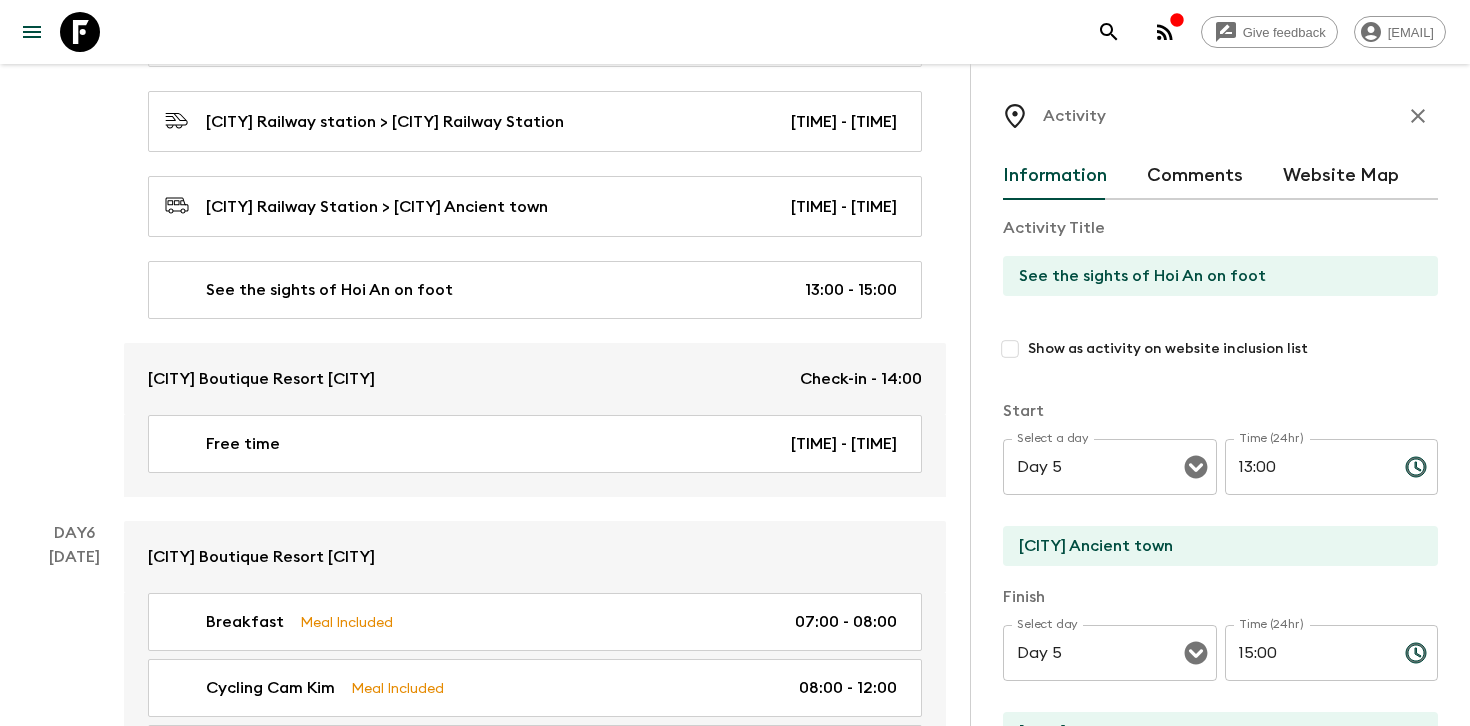 click 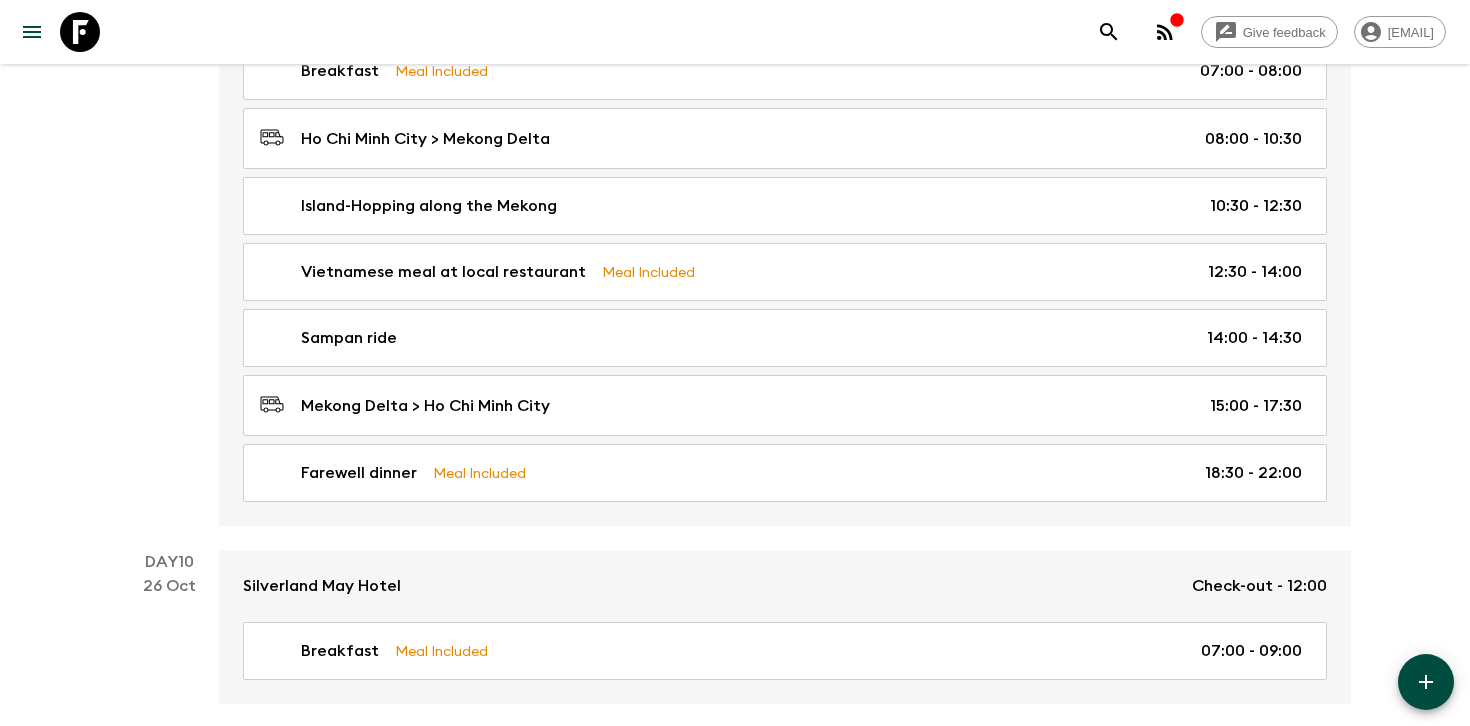 scroll, scrollTop: 5255, scrollLeft: 0, axis: vertical 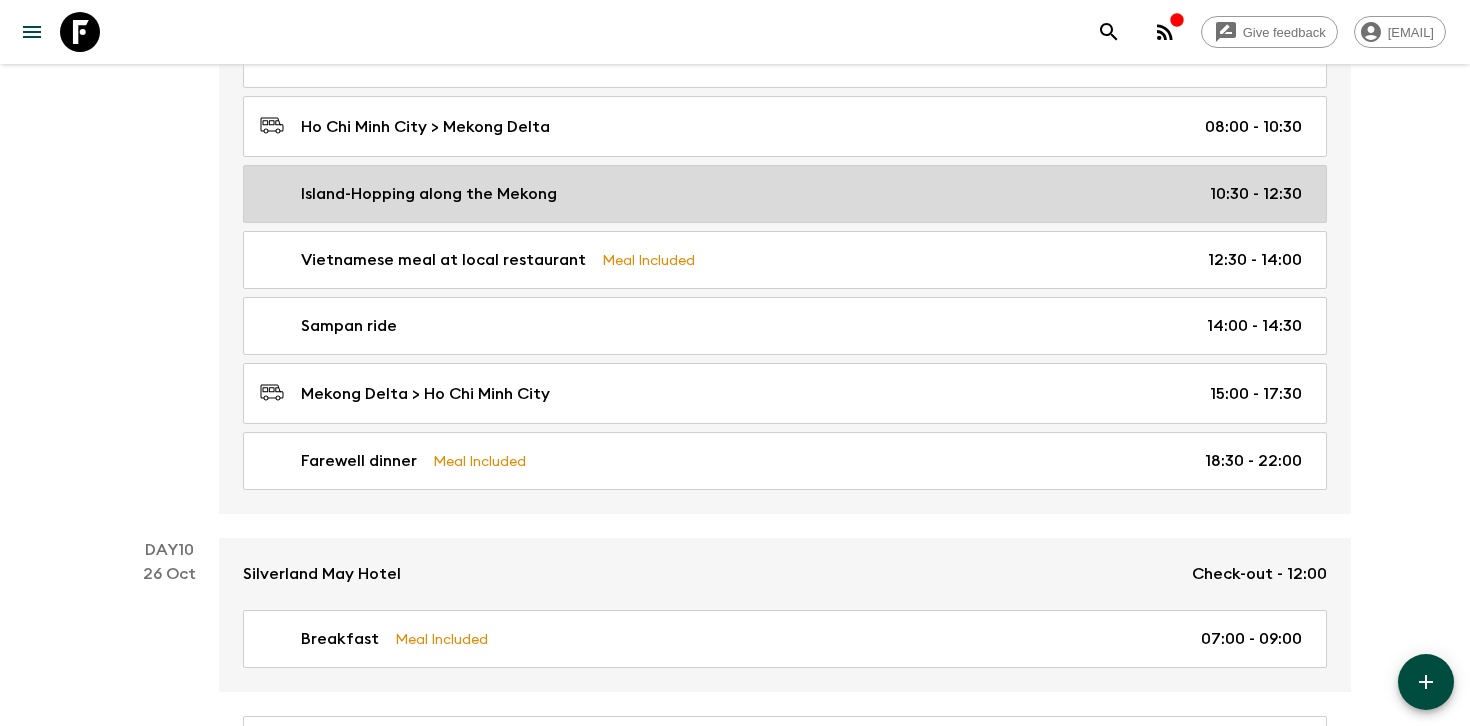 click on "Island-Hopping along the [CITY] [TIME] - [TIME]" at bounding box center (781, 194) 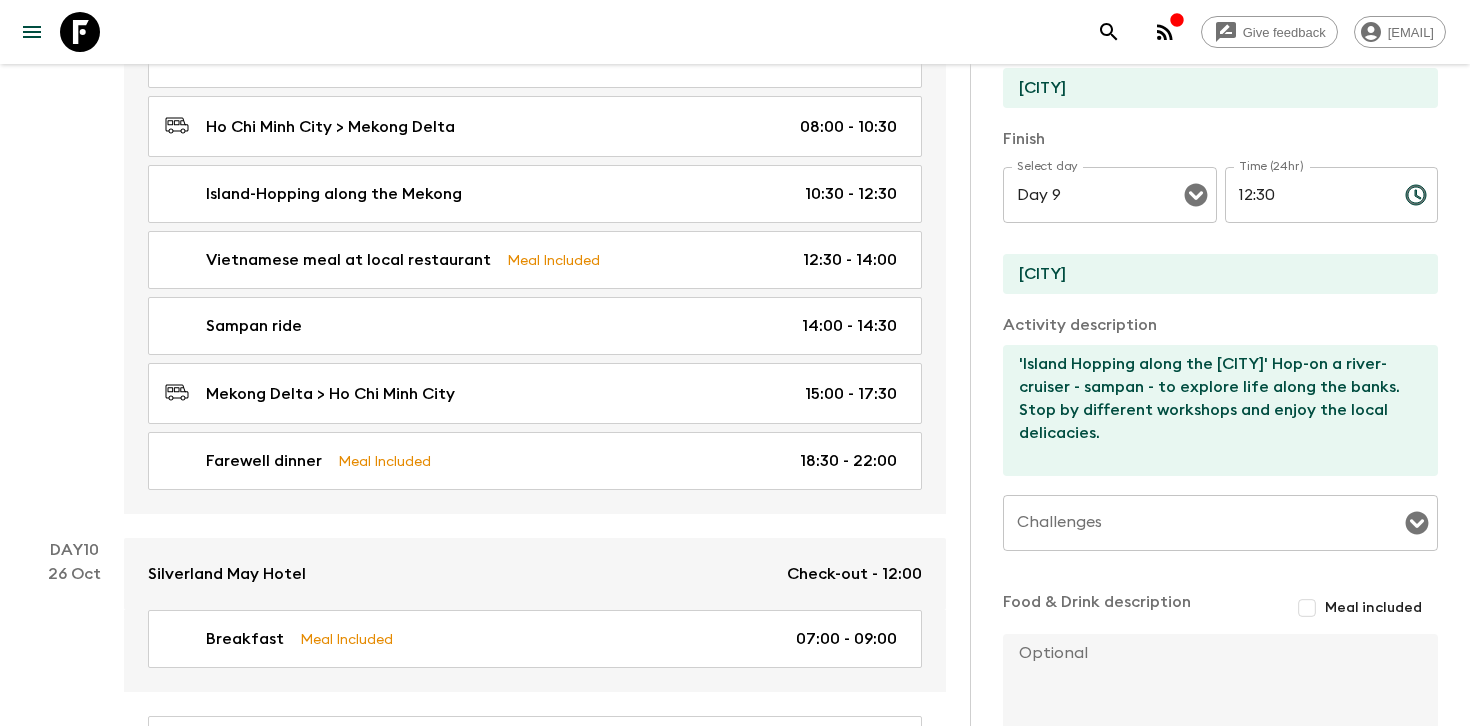 scroll, scrollTop: 518, scrollLeft: 0, axis: vertical 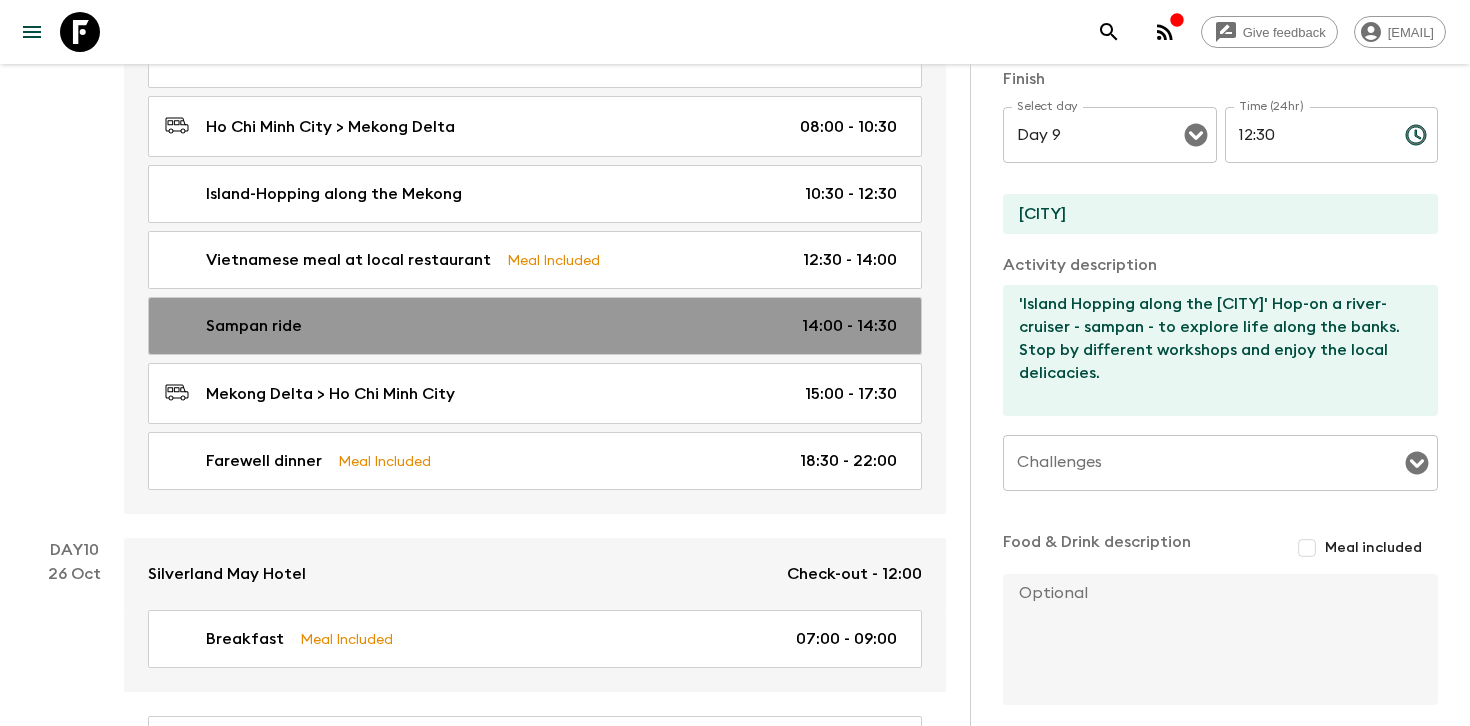 click on "Sampan ride [TIME] - [TIME]" at bounding box center (531, 326) 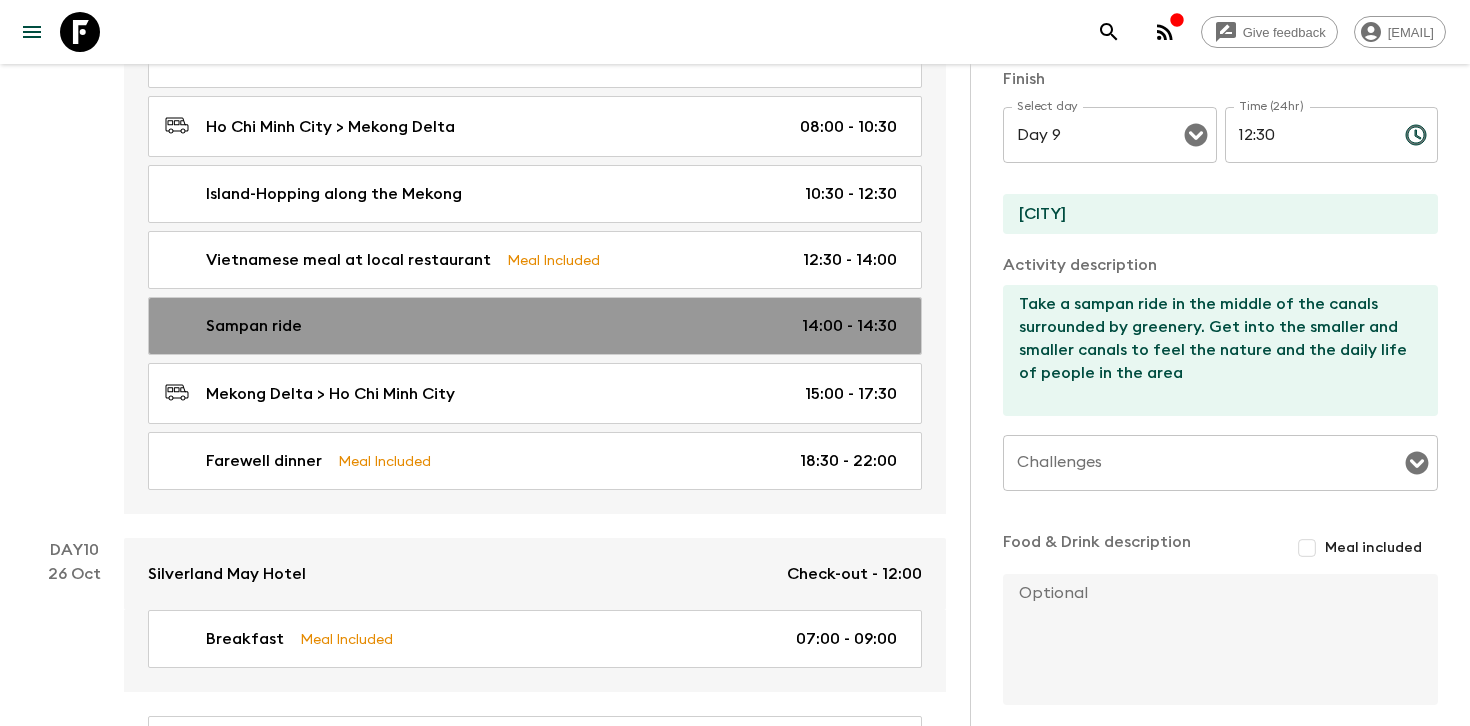 type on "14:00" 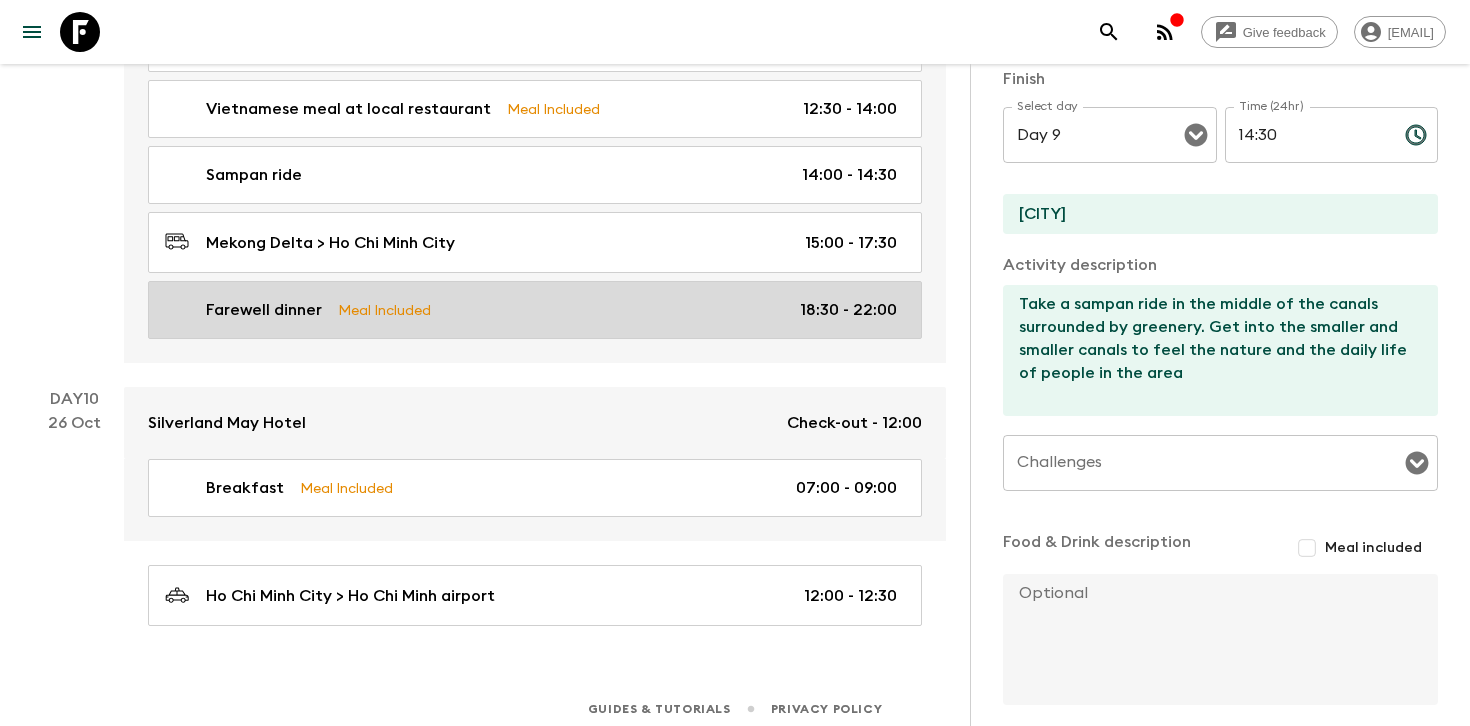 scroll, scrollTop: 5408, scrollLeft: 0, axis: vertical 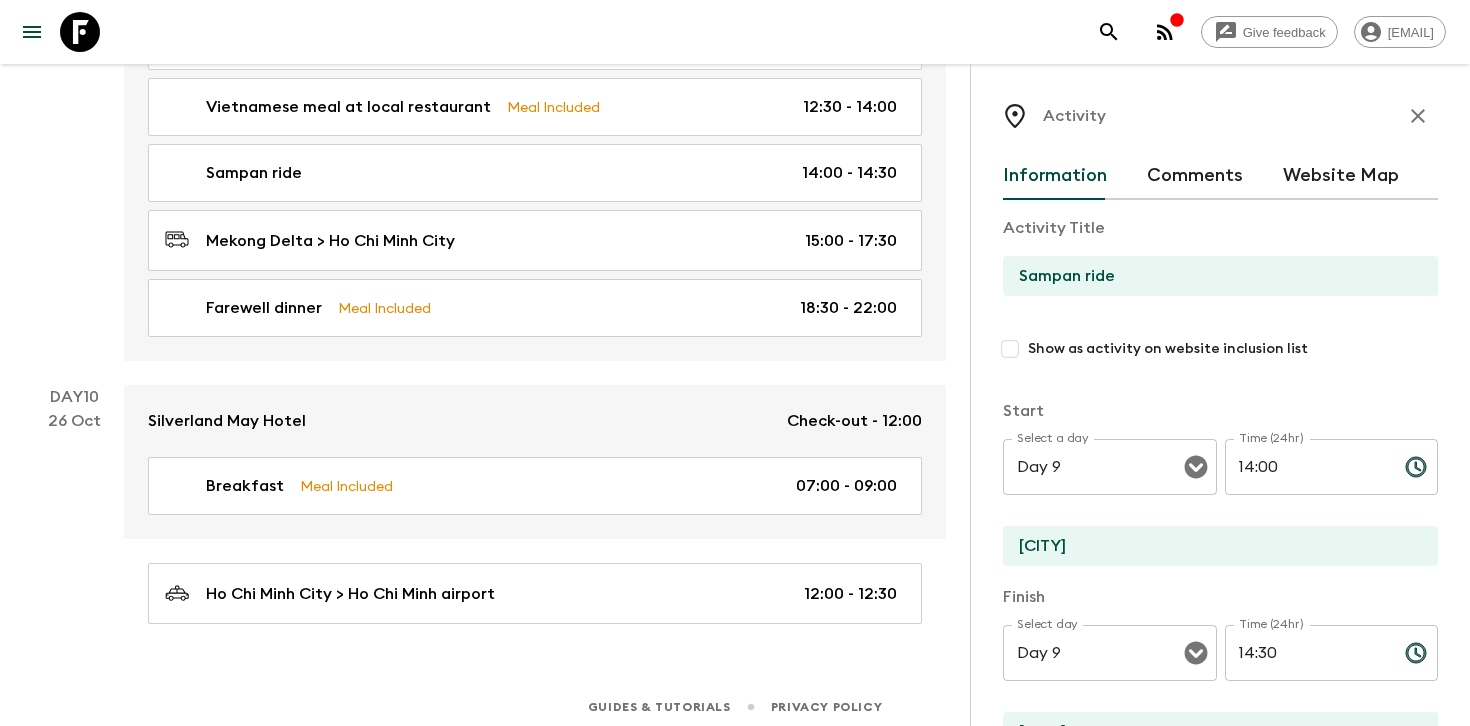 click on "Activity Information Comments Website Map Activity Title Sampan ride Show as activity on website inclusion list Start Select a day Day 9 Select a day ​ Time (24hr) [TIME] Time (24hr) ​ [CITY] Finish Select day Day 9 Select day ​ Time (24hr) [TIME] Time (24hr) ​ Activity description Take a sampan ride in the middle of the canals surrounded by greenery. Get into the smaller and smaller canals to feel the nature and the daily life of people in the area x Challenges Challenges ​ Food & Drink description Meal included x Delete Cancel Save Changes" at bounding box center (1220, 427) 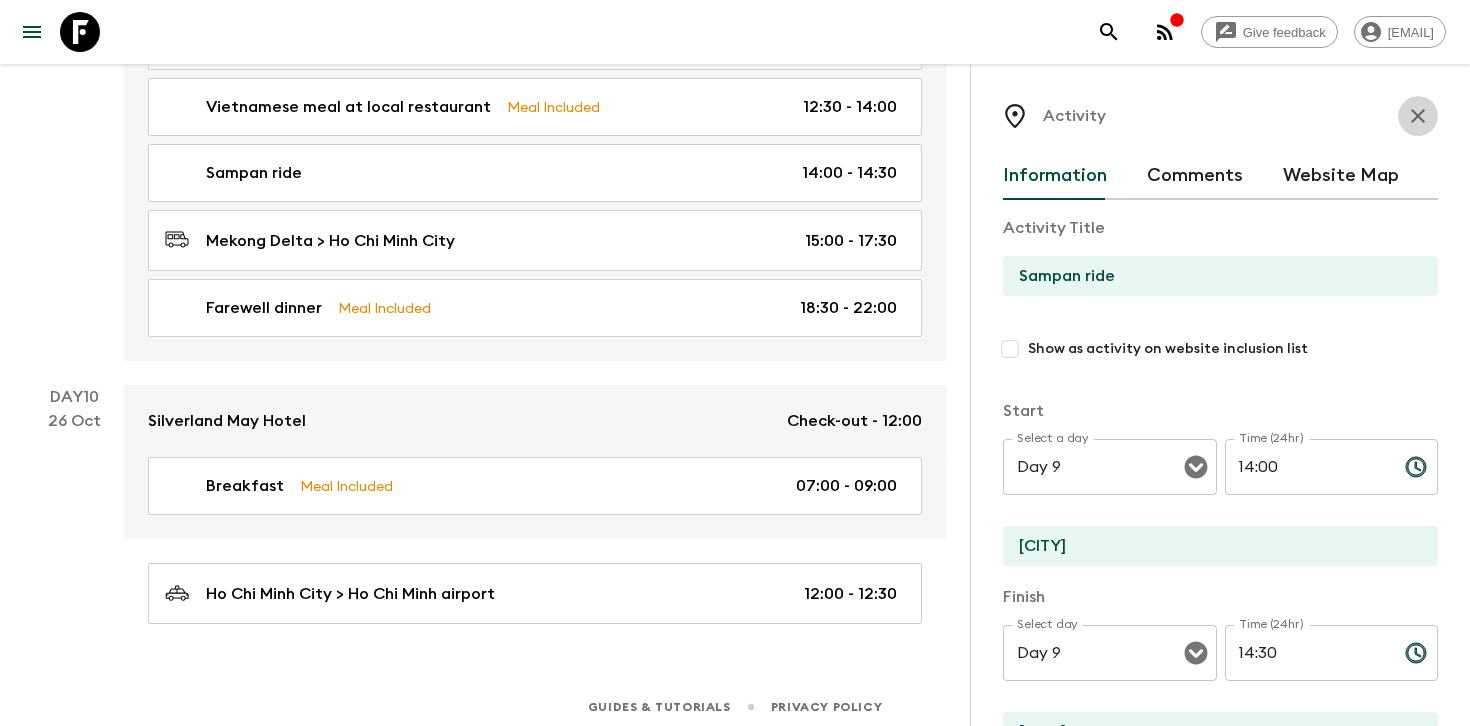 click 